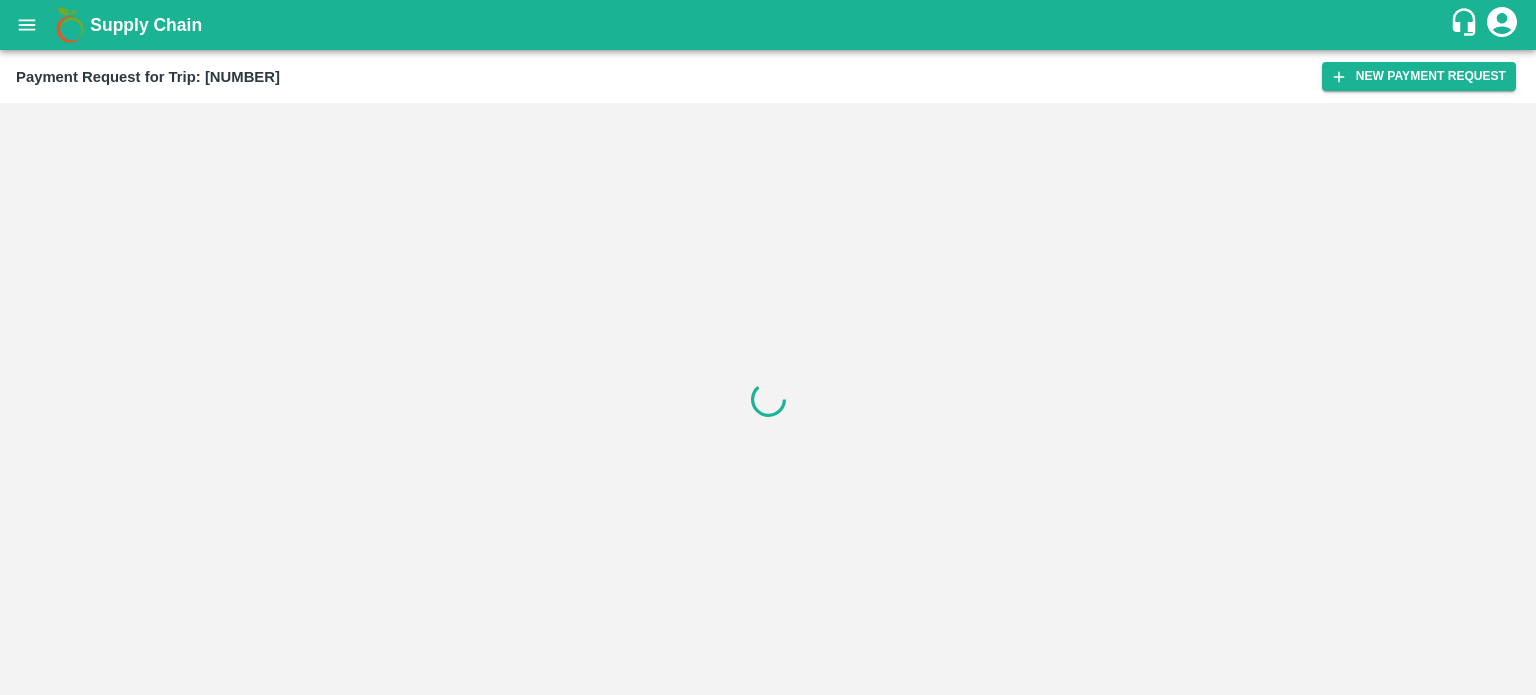 scroll, scrollTop: 0, scrollLeft: 0, axis: both 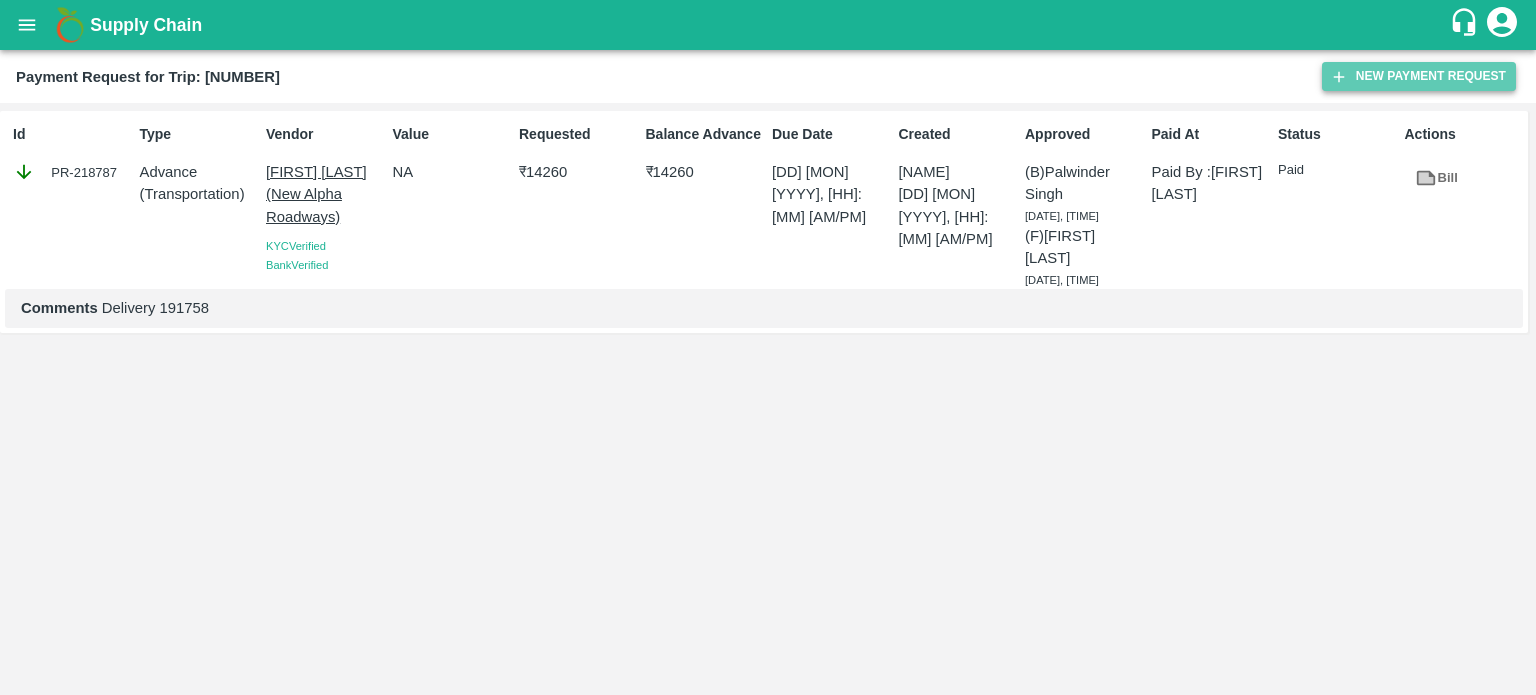 click on "New Payment Request" at bounding box center (1419, 76) 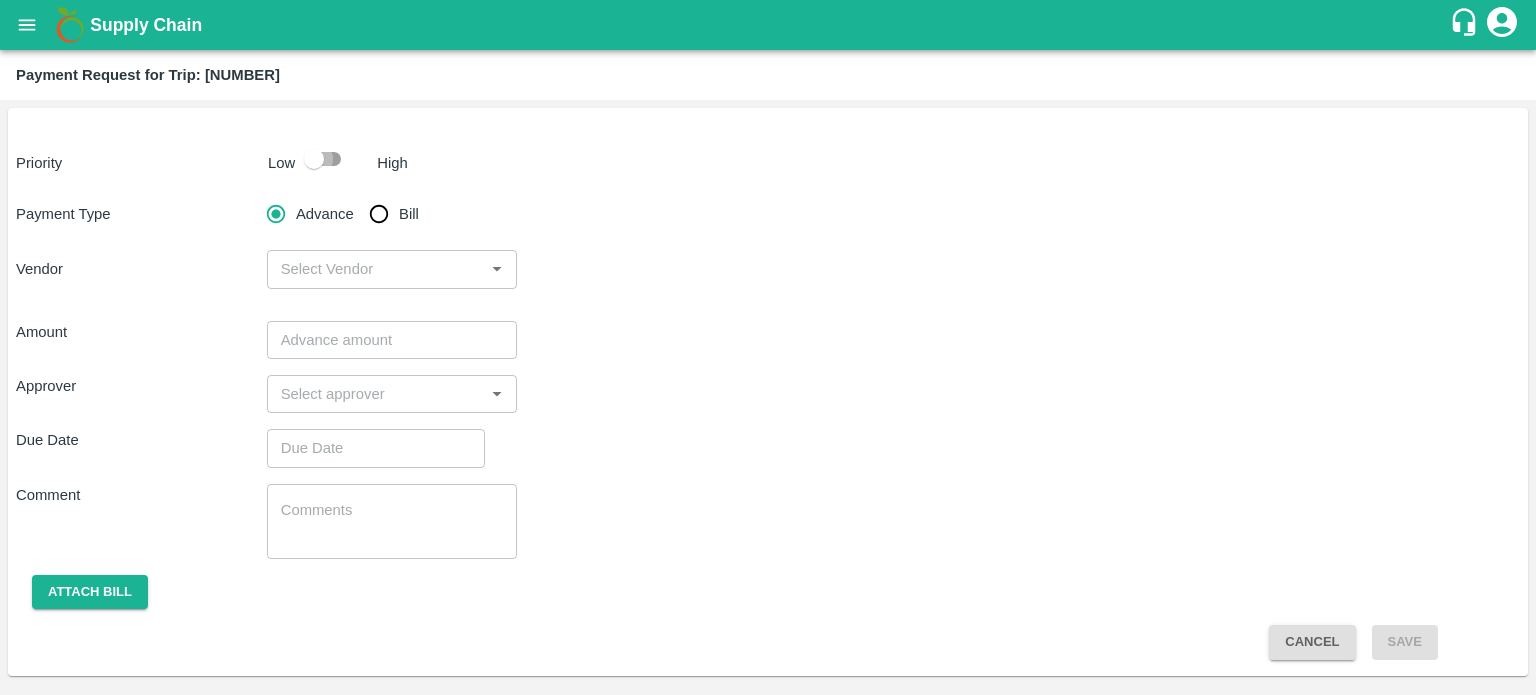 click at bounding box center [314, 159] 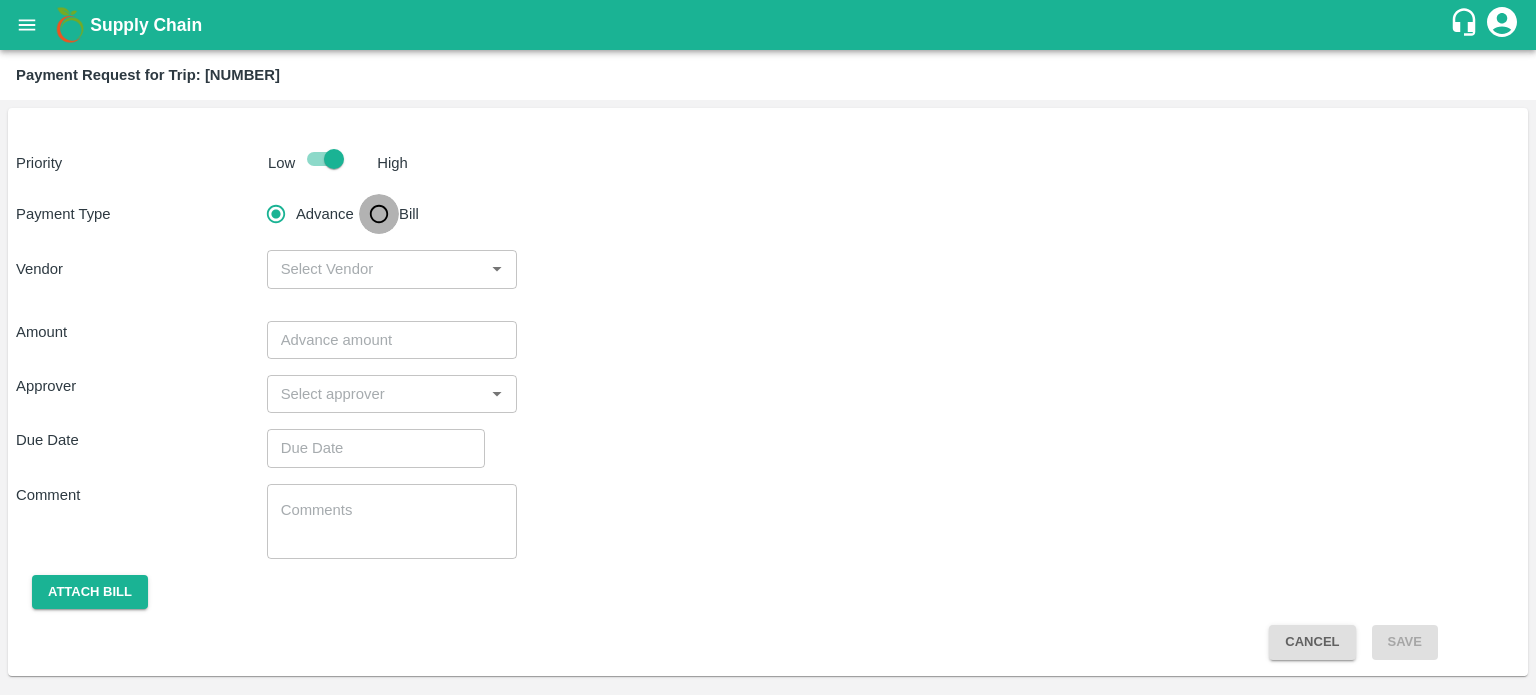 click on "Bill" at bounding box center [379, 214] 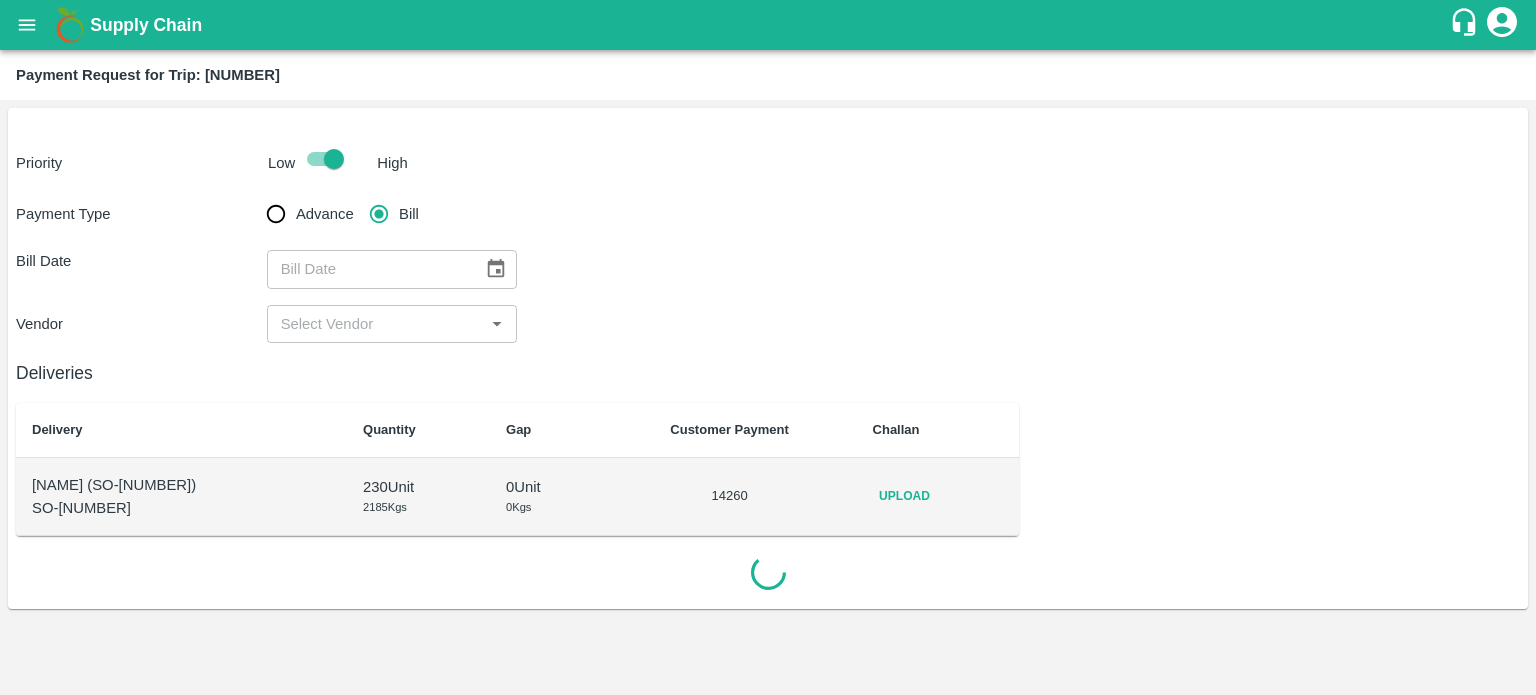 click 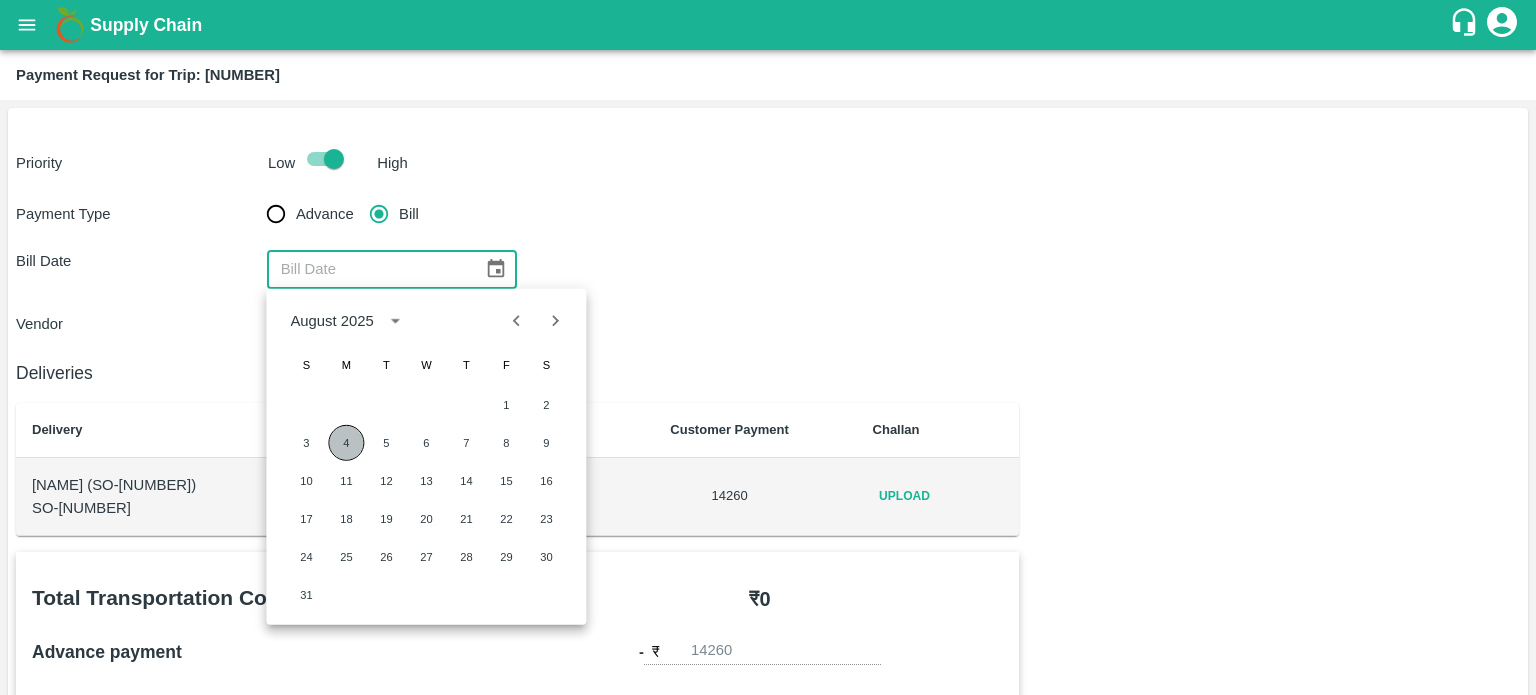 click on "4" at bounding box center [346, 443] 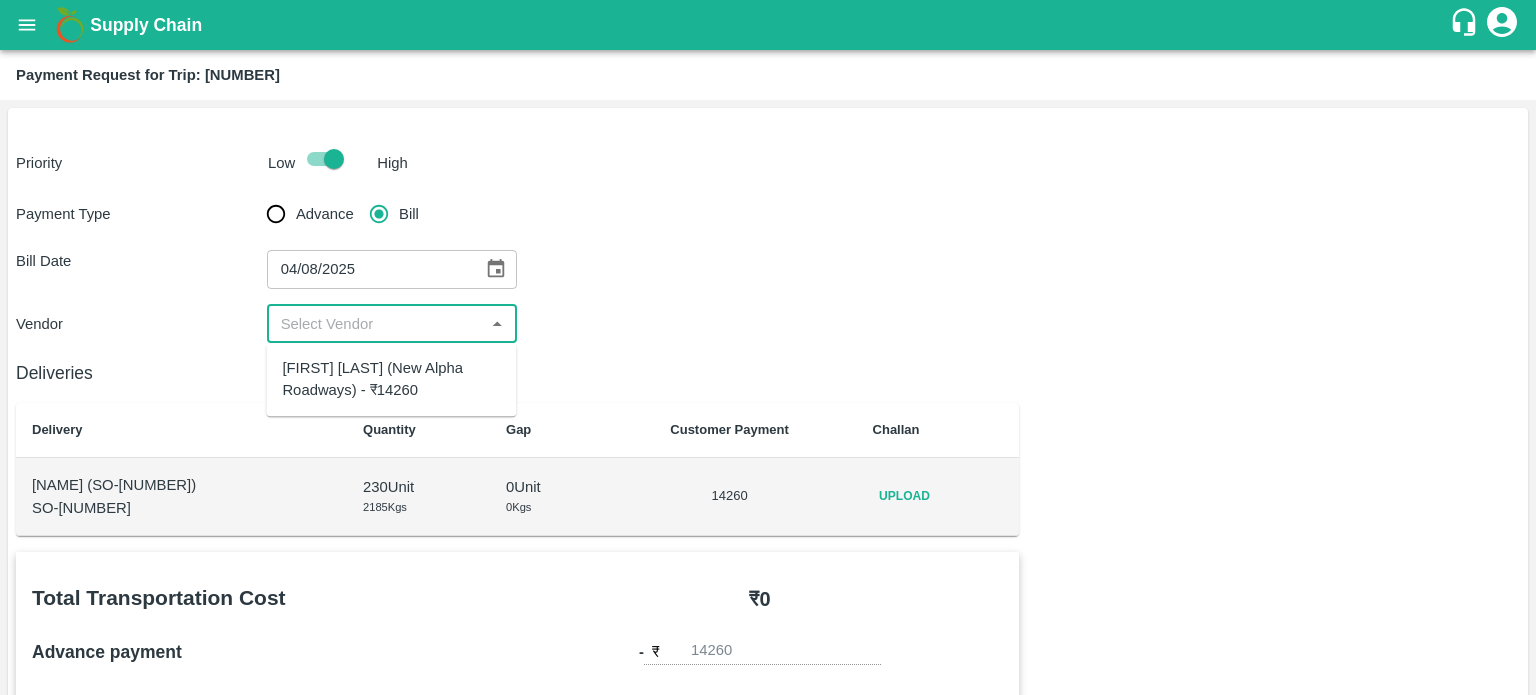 drag, startPoint x: 325, startPoint y: 325, endPoint x: 360, endPoint y: 375, distance: 61.03278 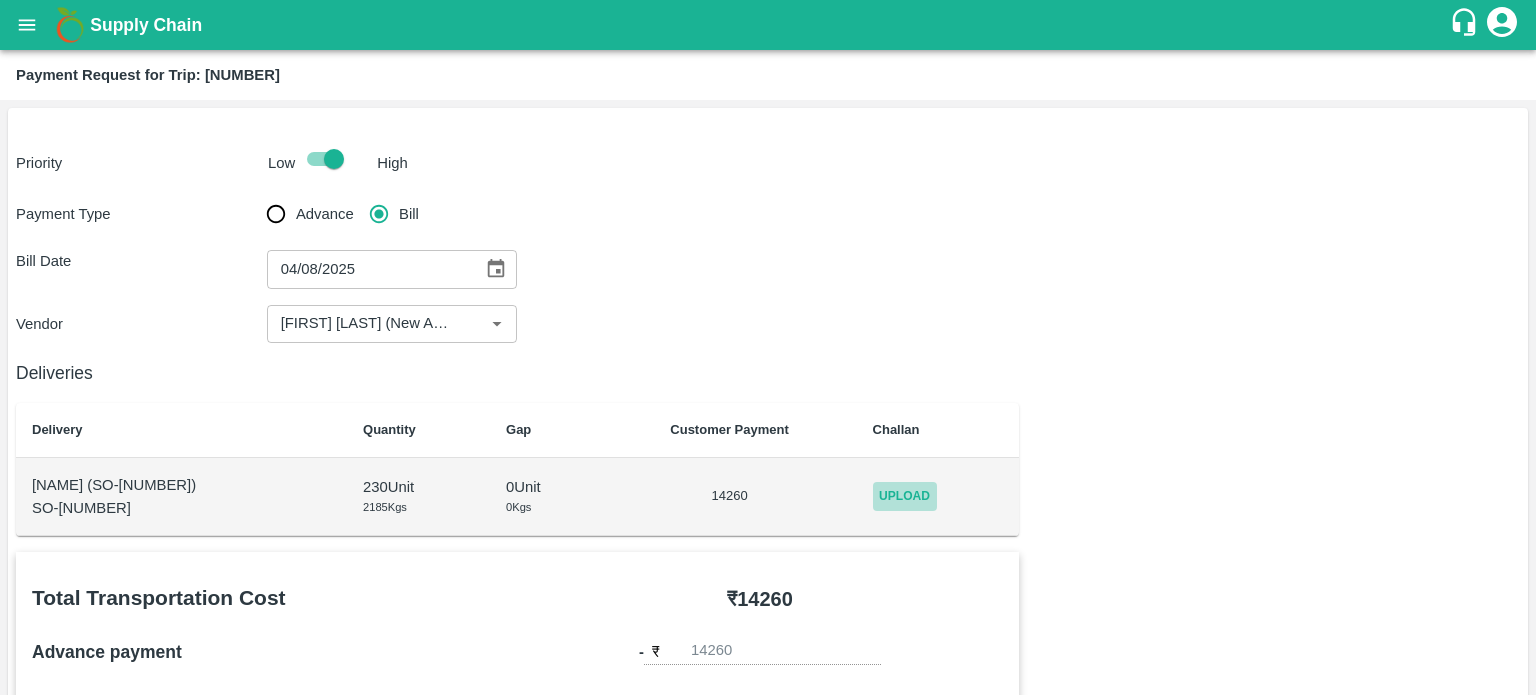click on "Upload" at bounding box center [905, 496] 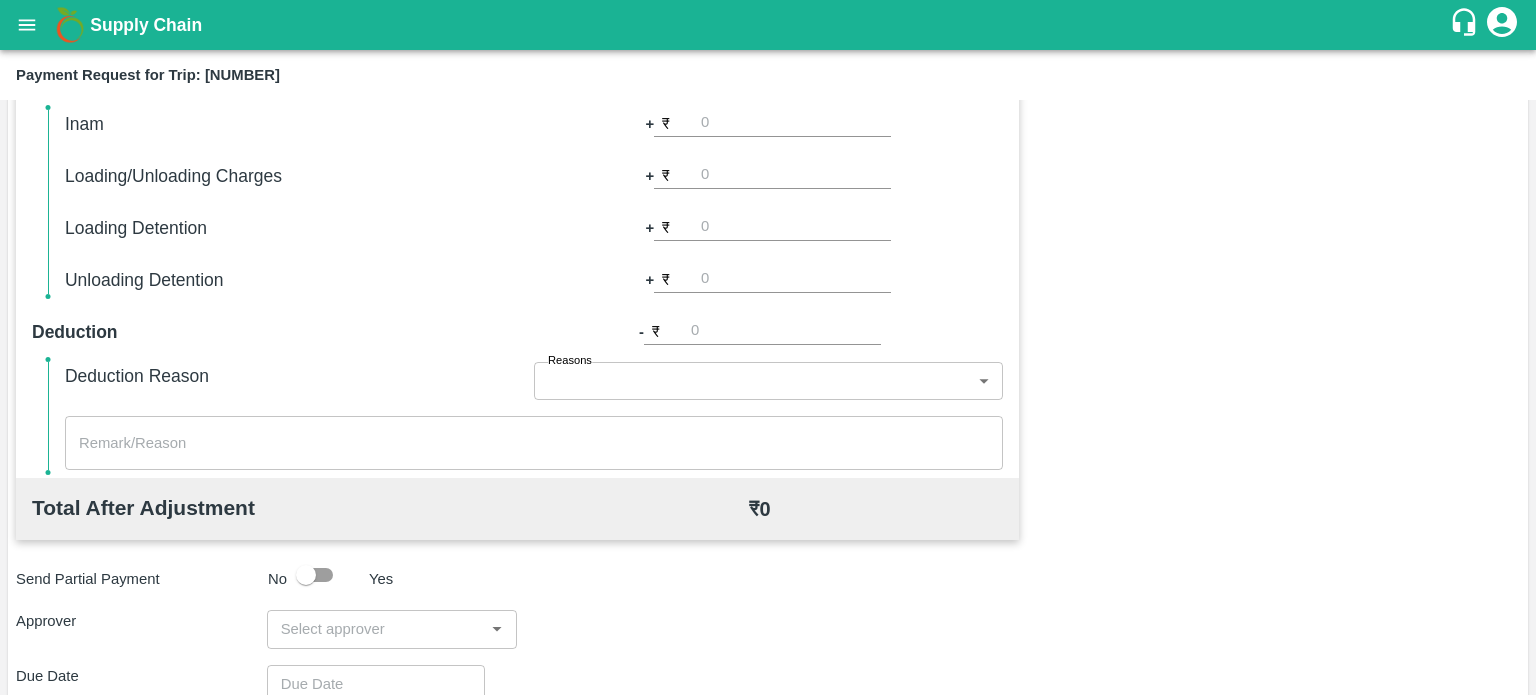 scroll, scrollTop: 636, scrollLeft: 0, axis: vertical 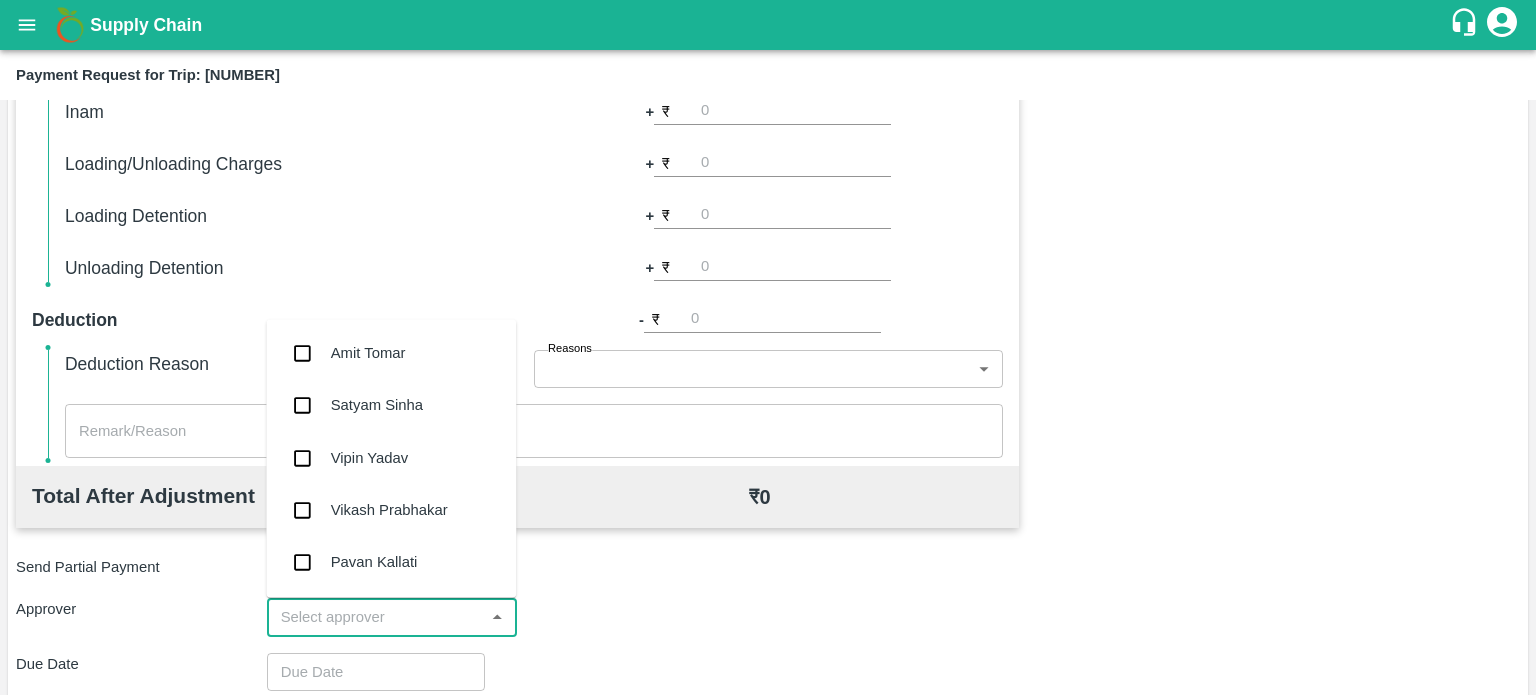 click at bounding box center (376, 617) 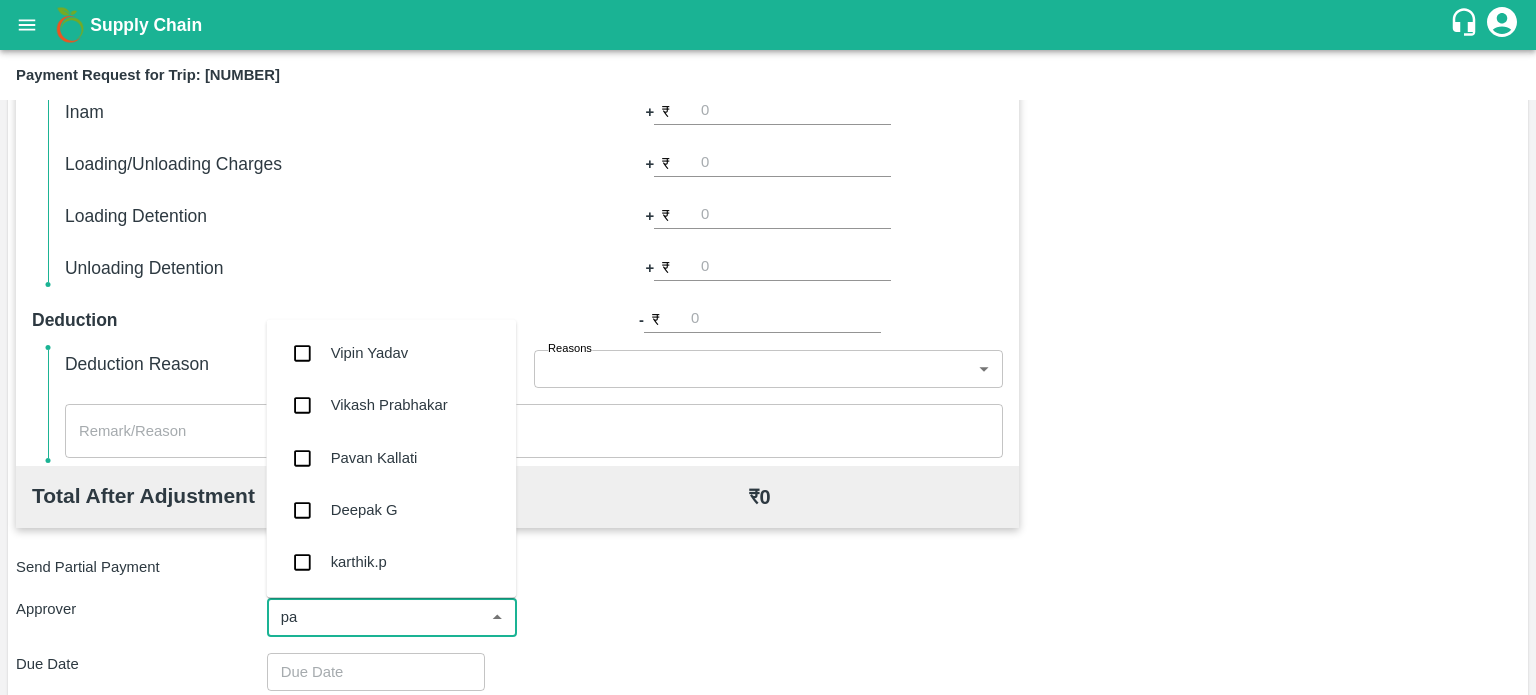 type on "pal" 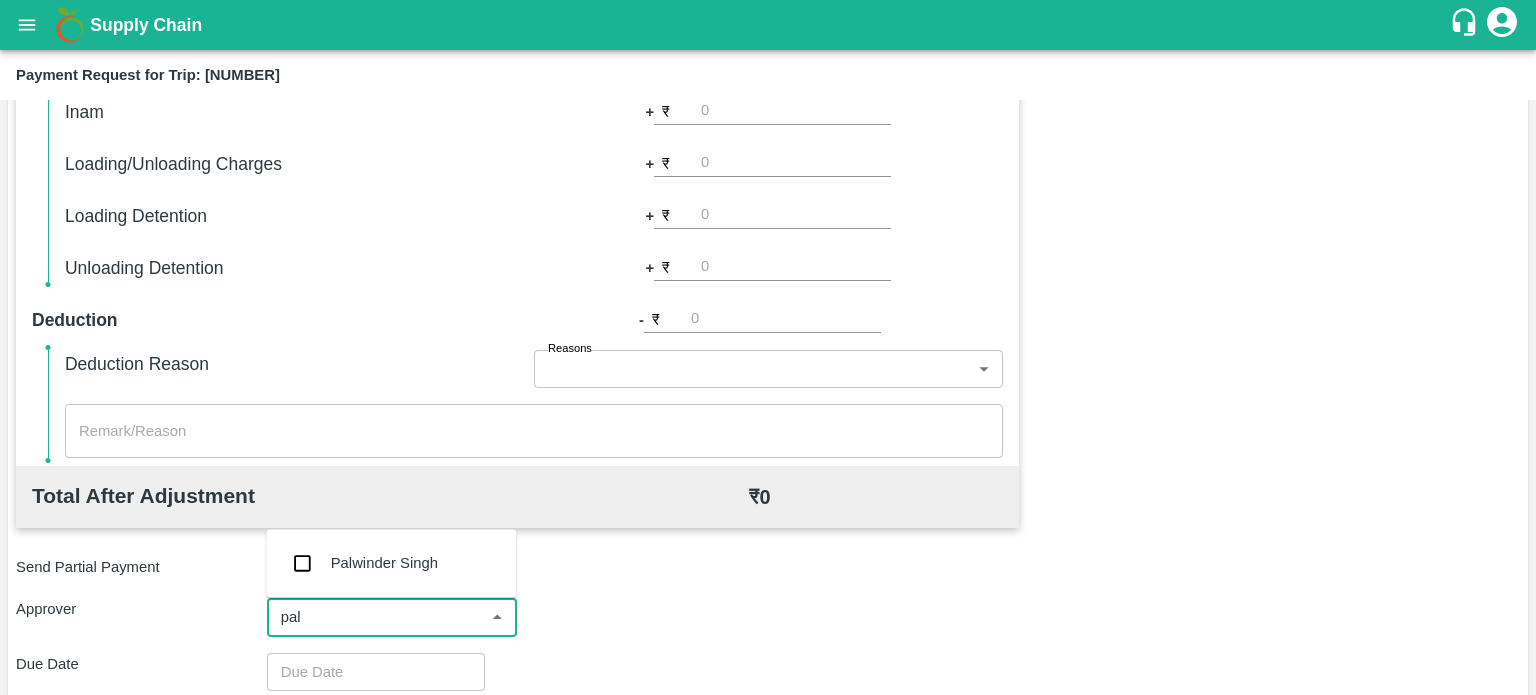 click on "Palwinder Singh" at bounding box center [384, 563] 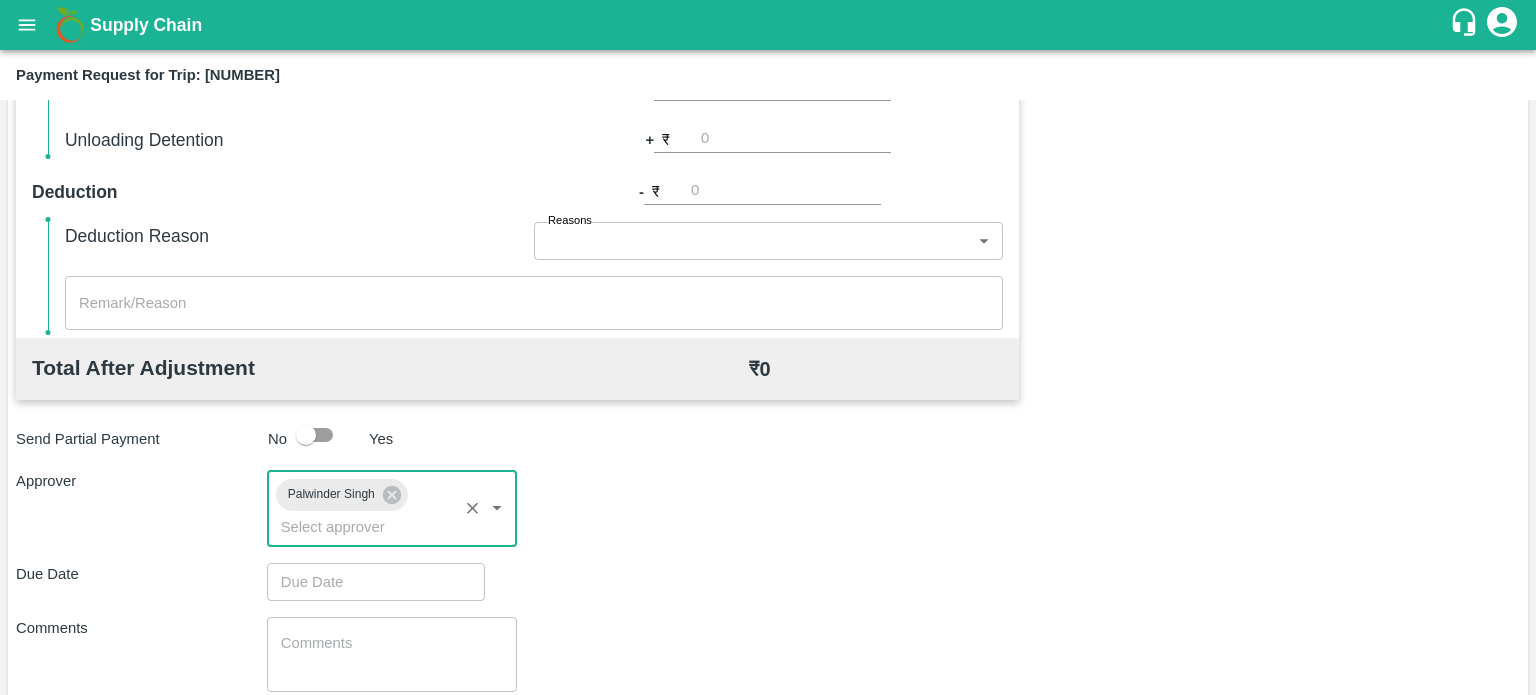 scroll, scrollTop: 766, scrollLeft: 0, axis: vertical 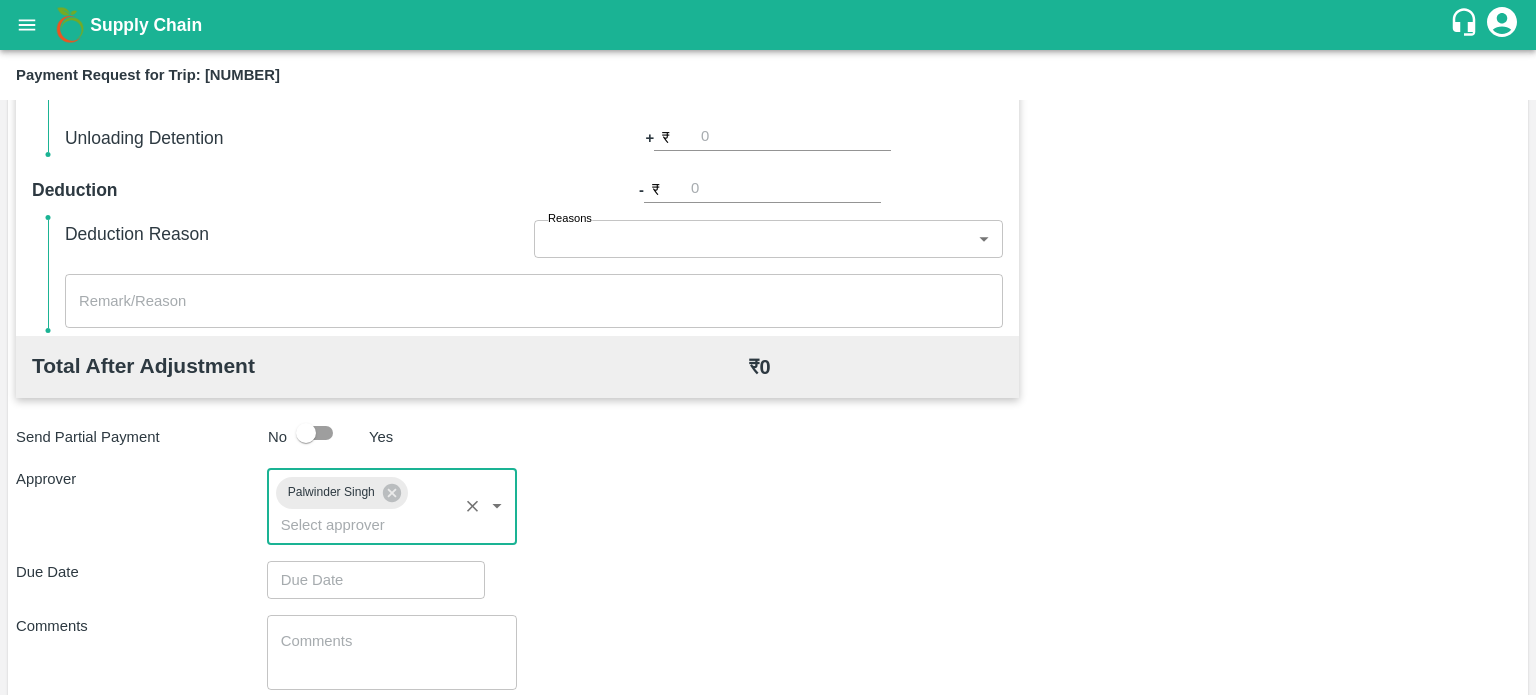 type on "DD/MM/YYYY hh:mm aa" 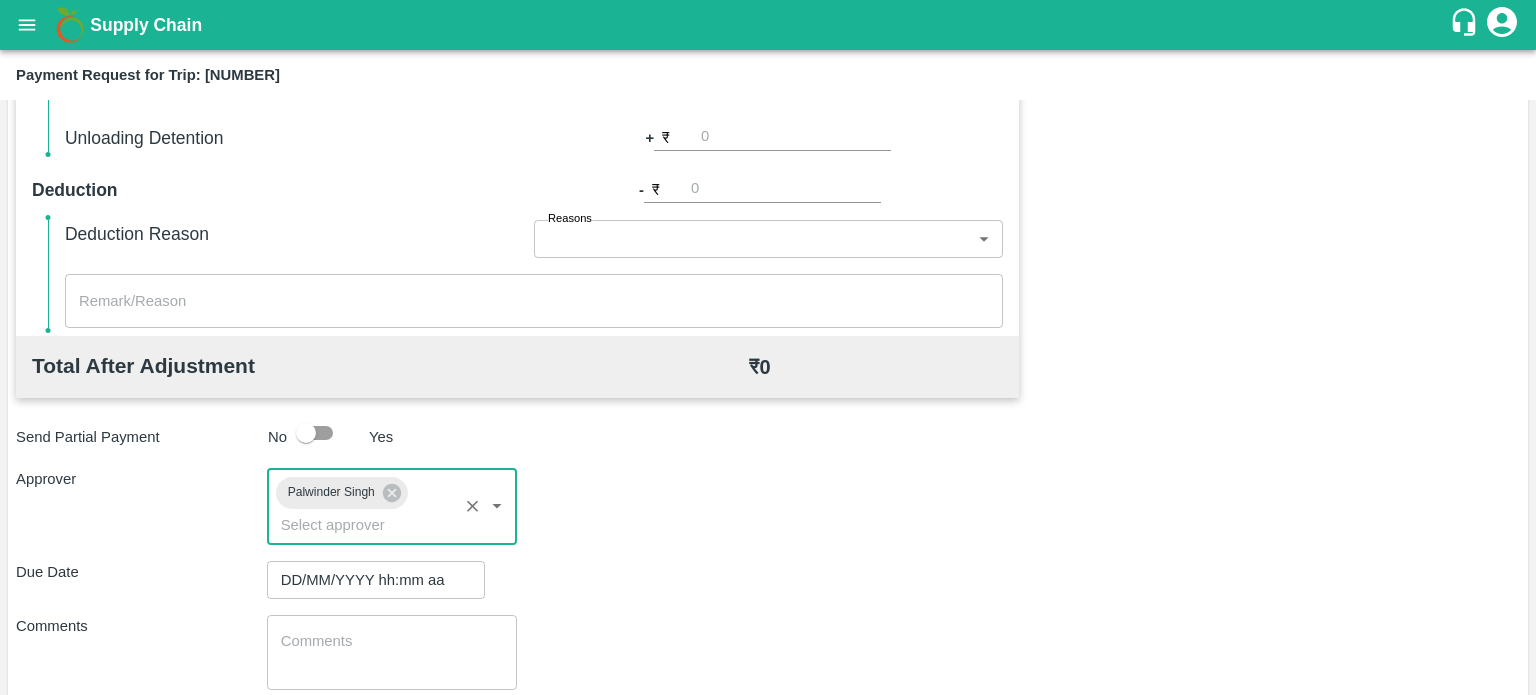 click on "DD/MM/YYYY hh:mm aa" at bounding box center [369, 580] 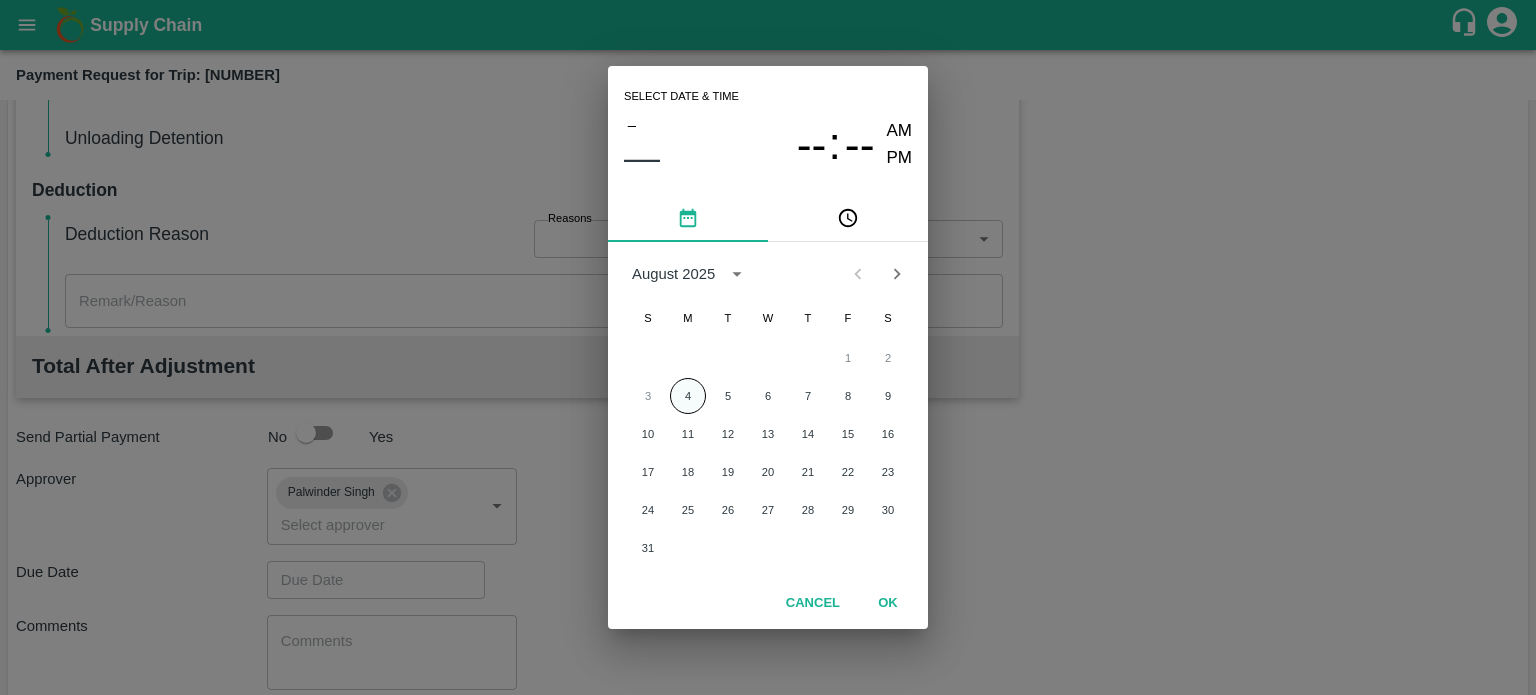 click on "4" at bounding box center (688, 396) 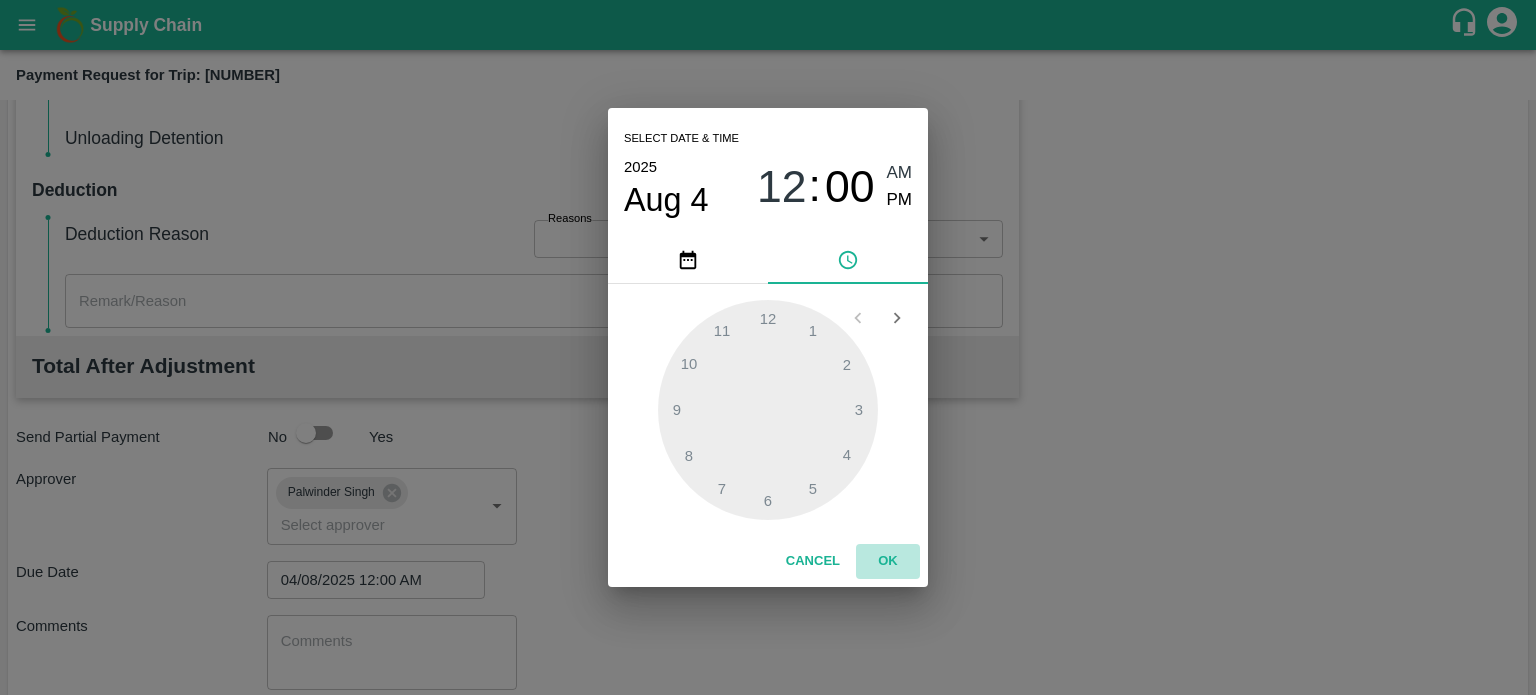 click on "OK" at bounding box center (888, 561) 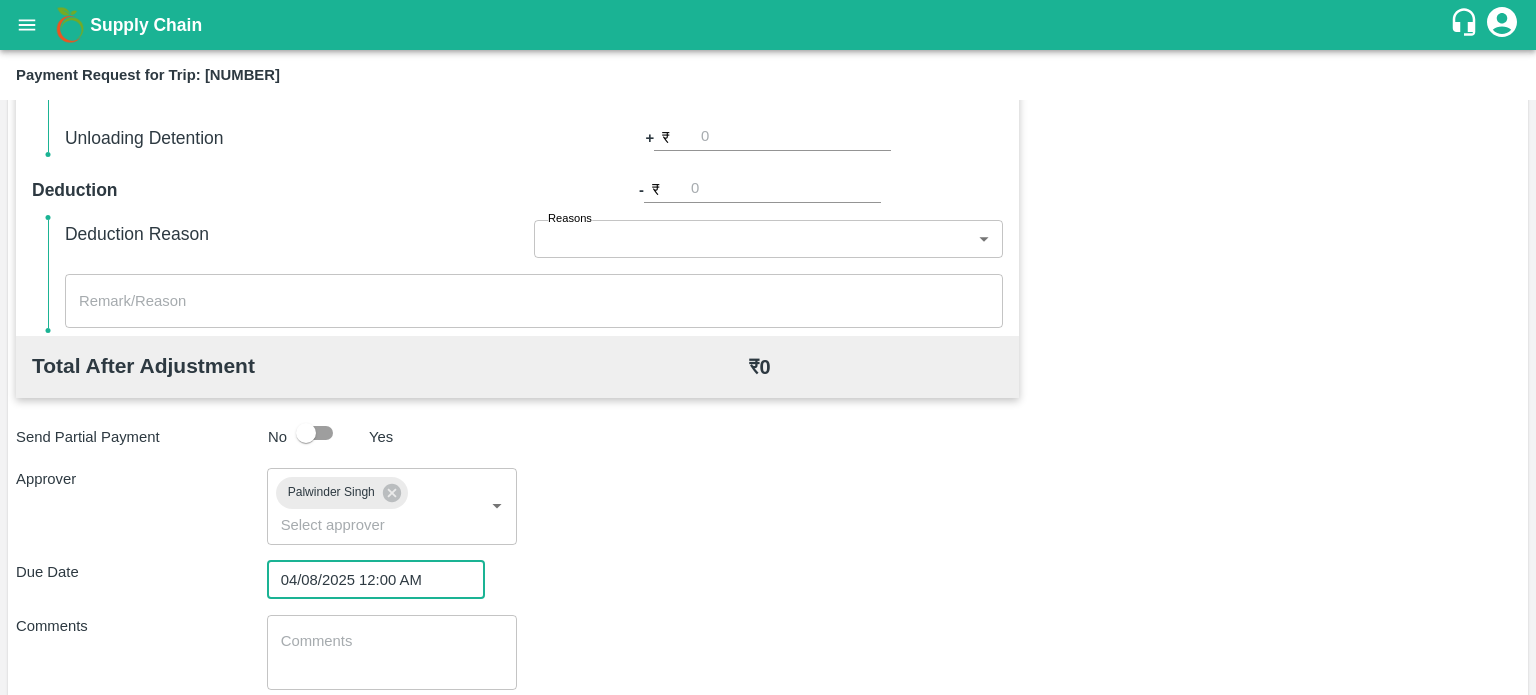 scroll, scrollTop: 885, scrollLeft: 0, axis: vertical 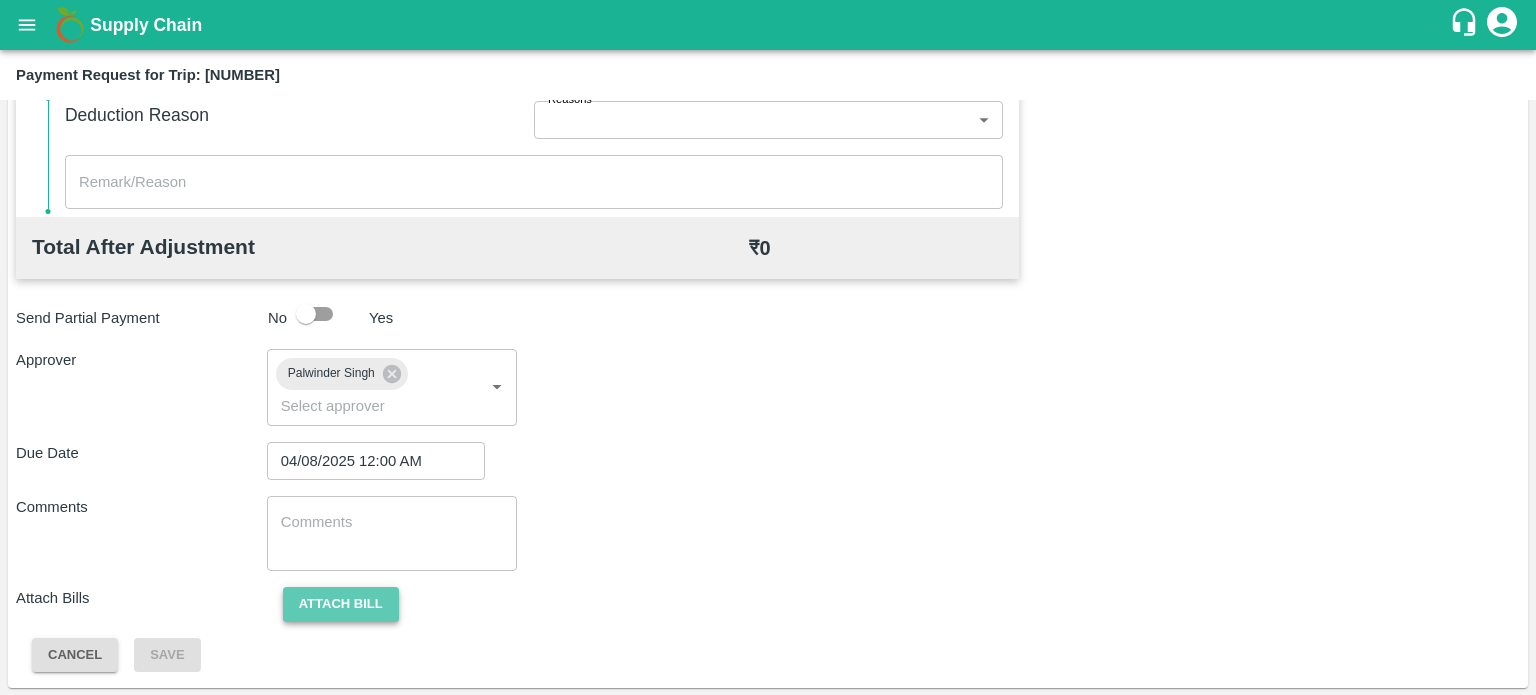 click on "Attach bill" at bounding box center (341, 604) 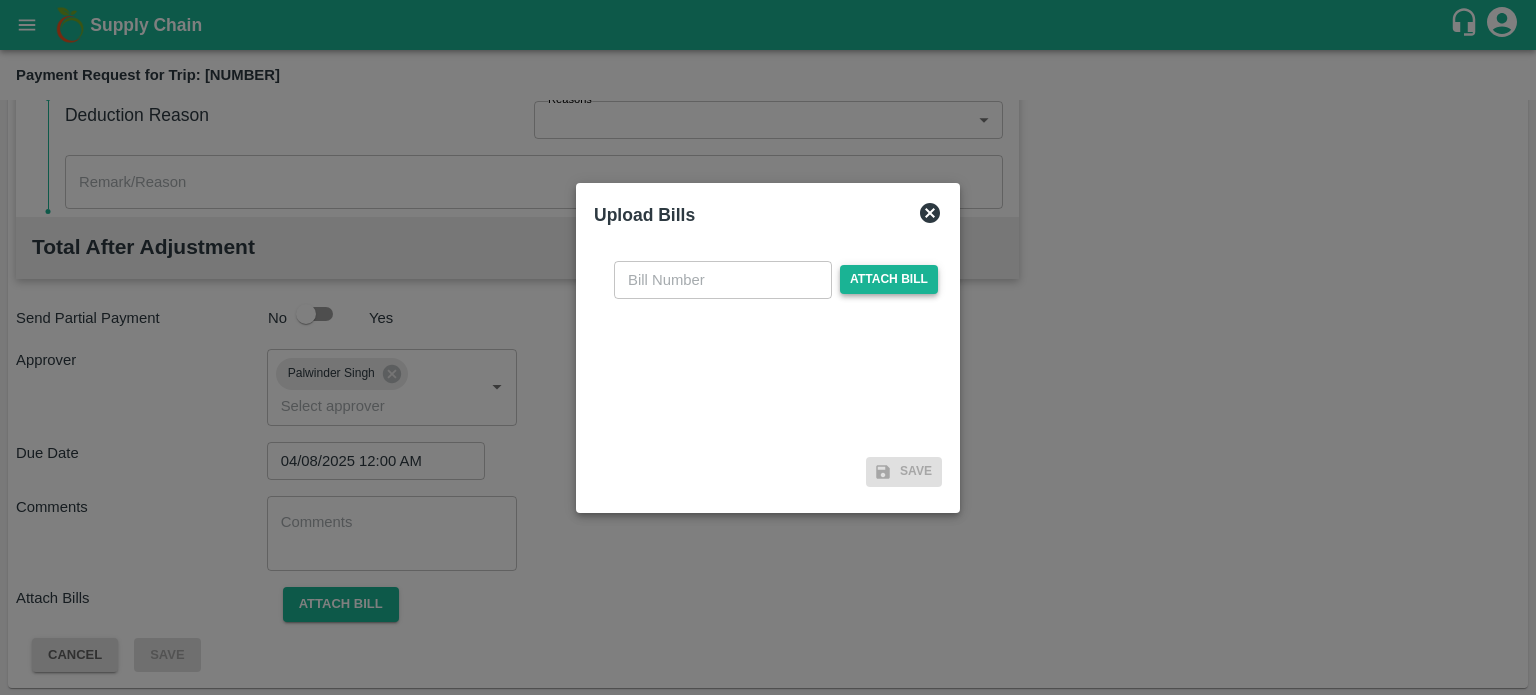 drag, startPoint x: 887, startPoint y: 295, endPoint x: 872, endPoint y: 279, distance: 21.931713 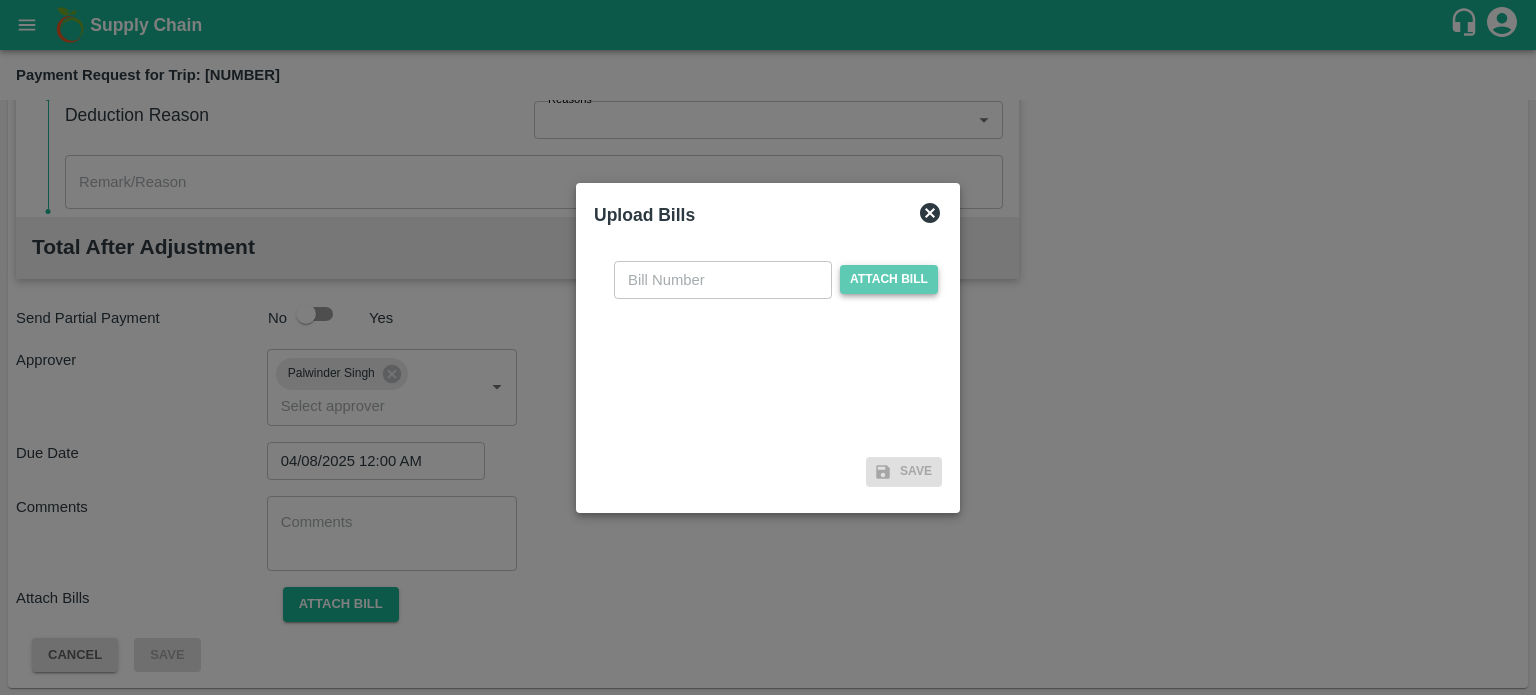 click on "Attach bill" at bounding box center [889, 279] 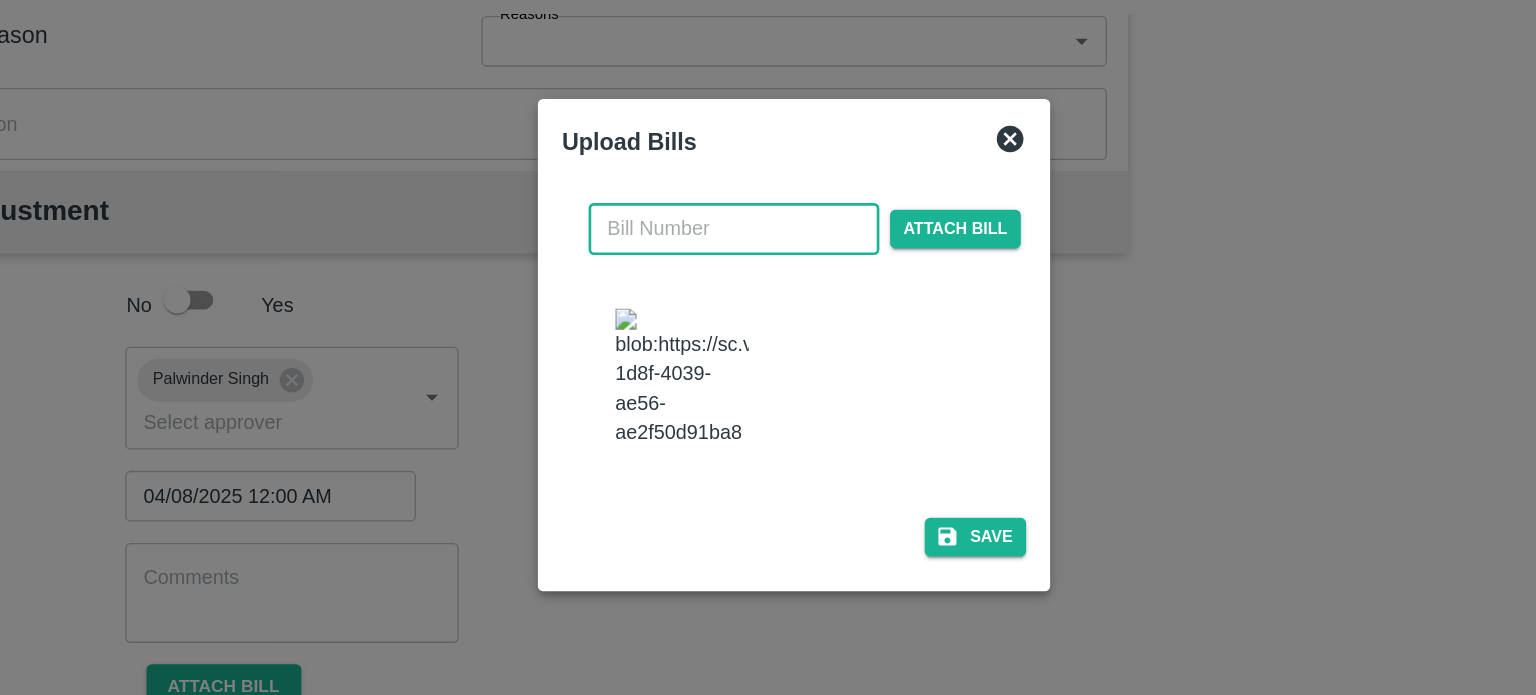 click at bounding box center [723, 260] 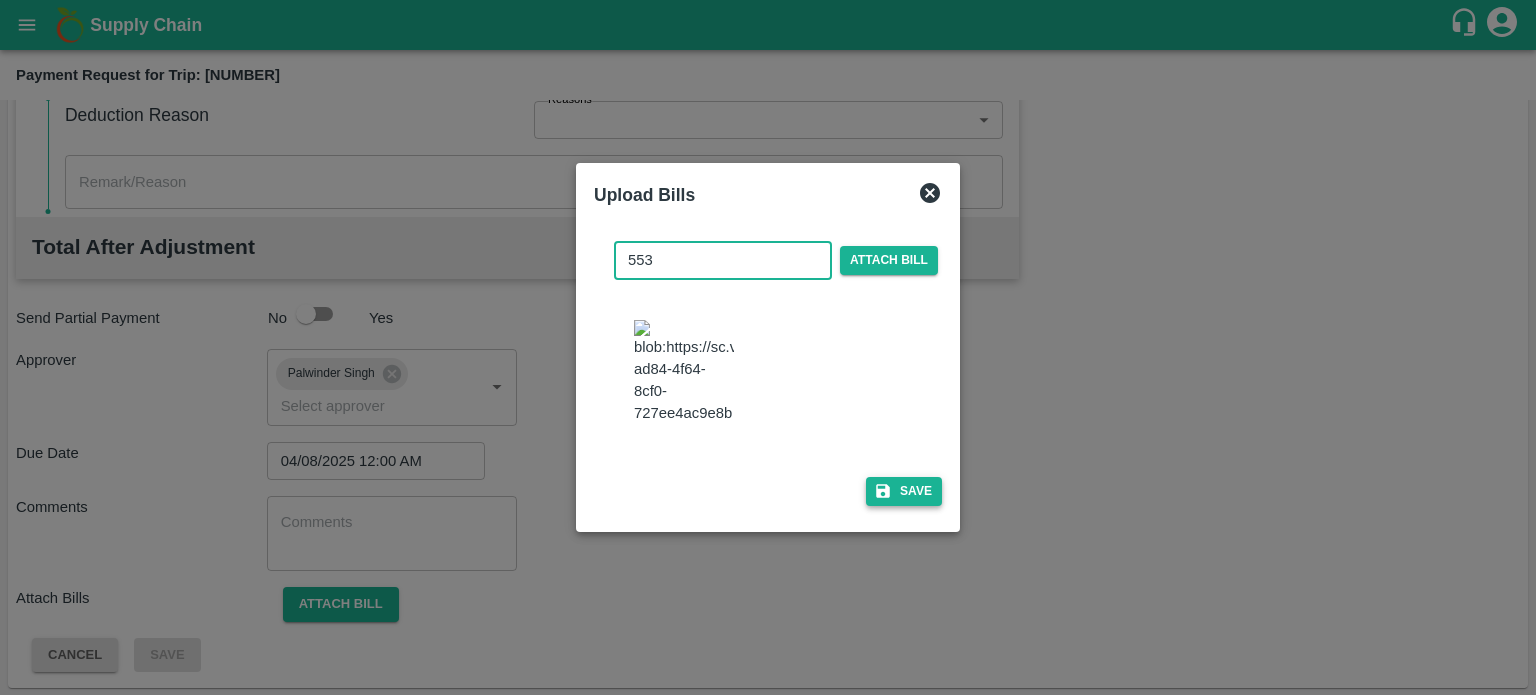 type on "553" 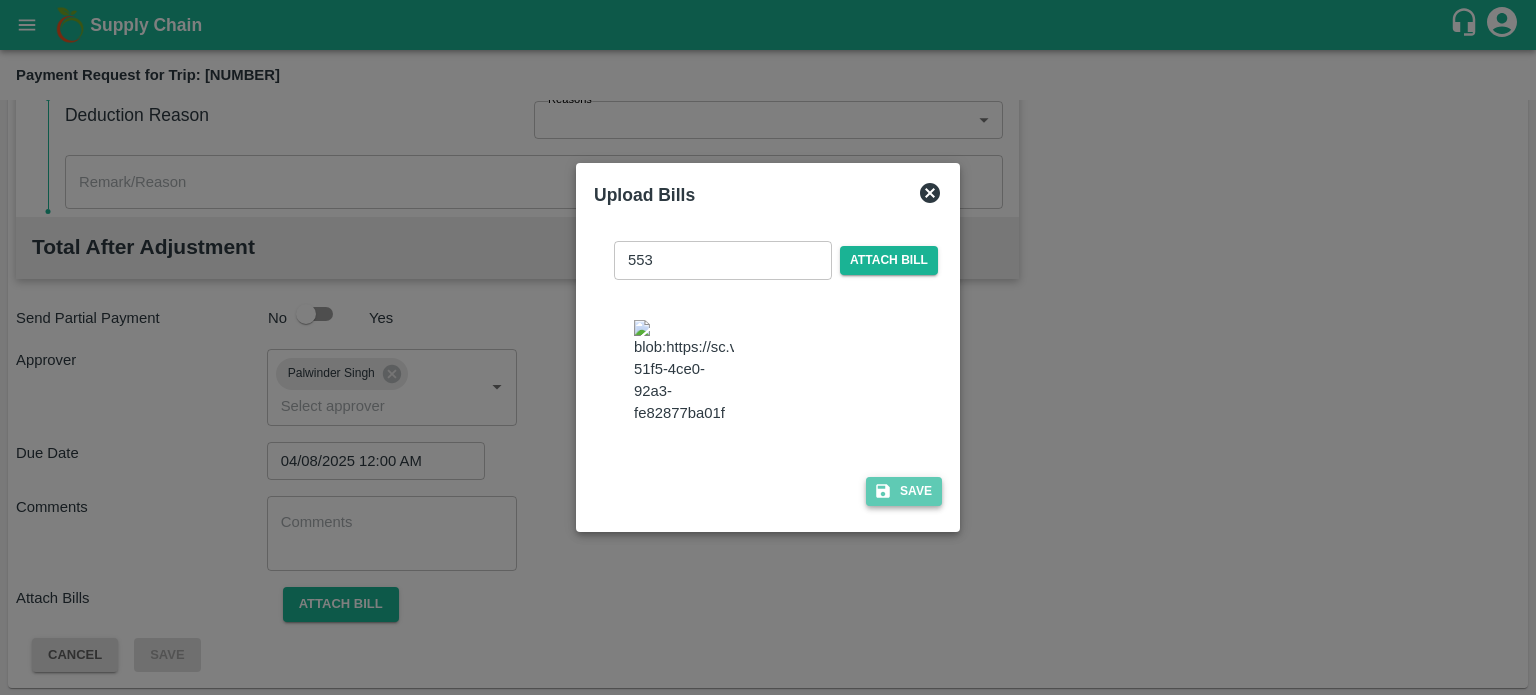 click on "Save" at bounding box center (904, 491) 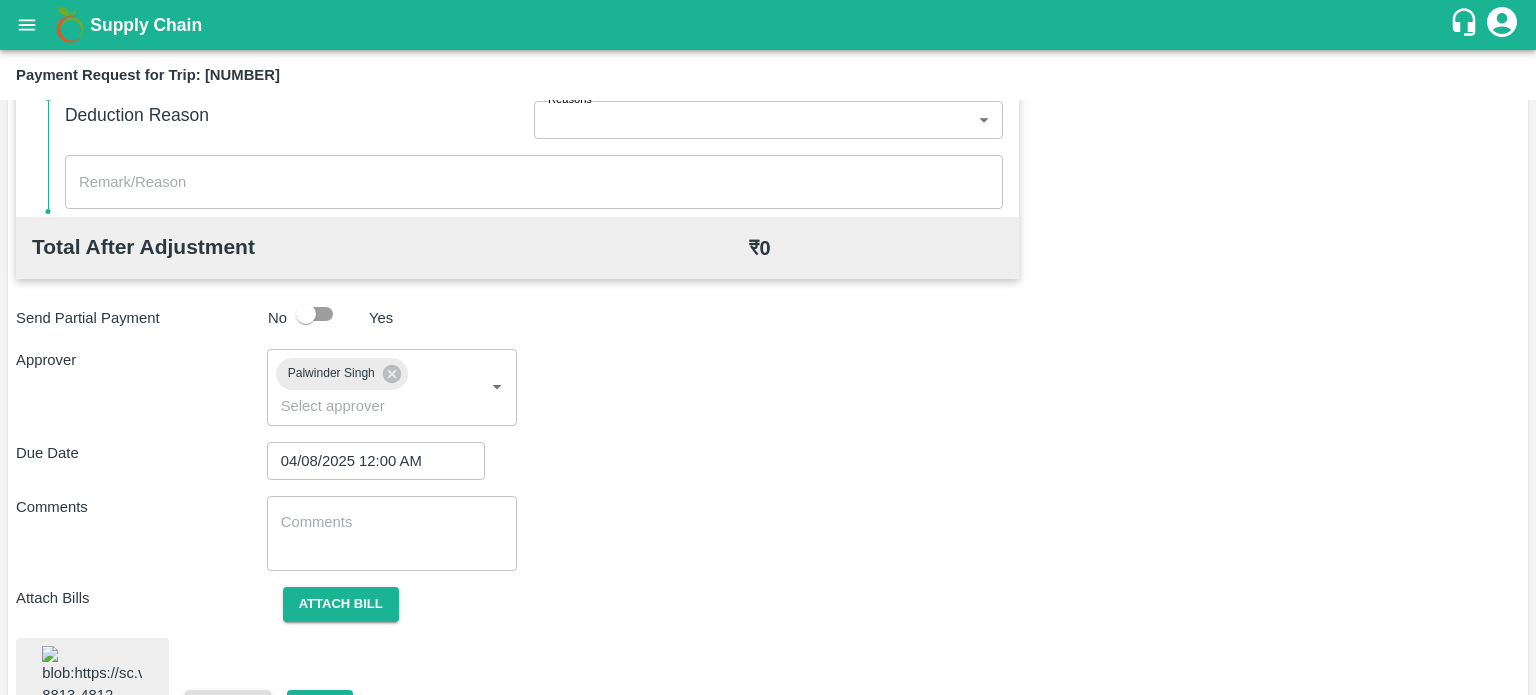scroll, scrollTop: 960, scrollLeft: 0, axis: vertical 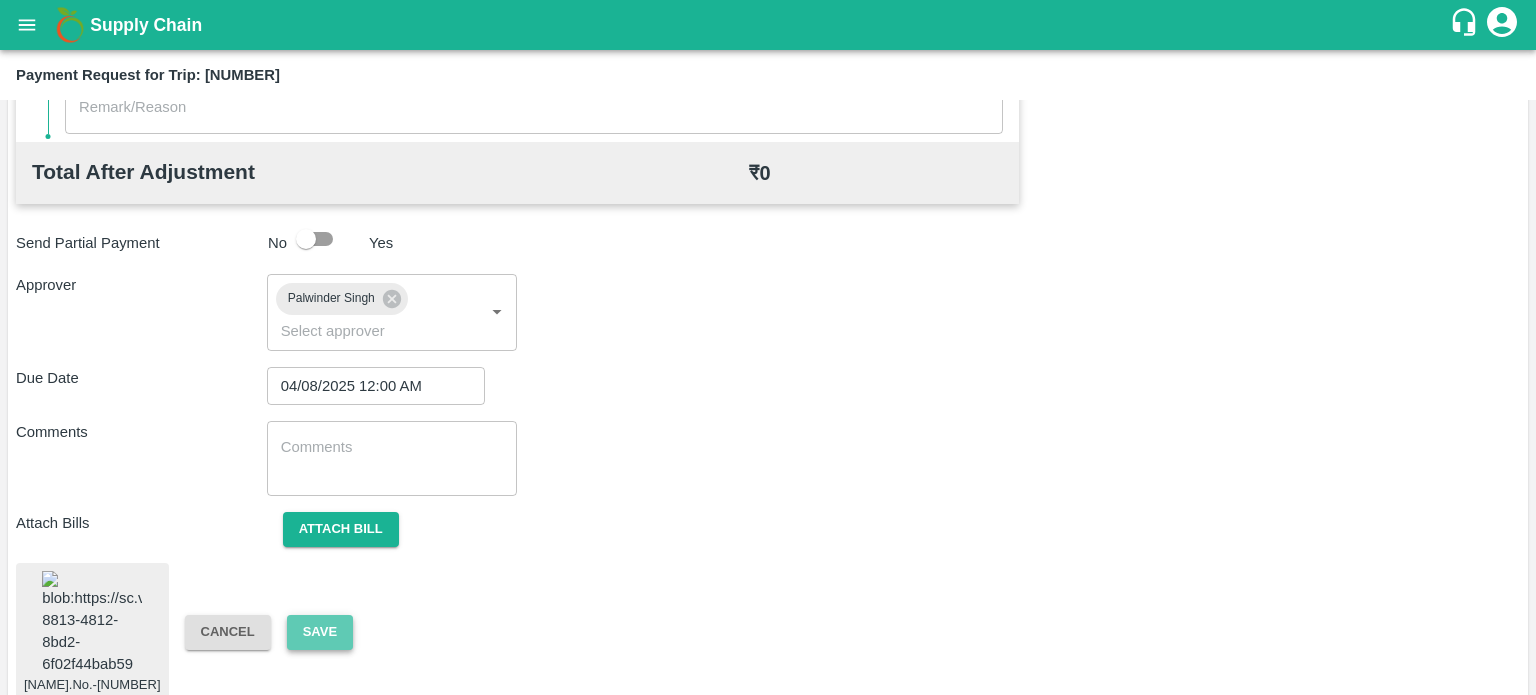 click on "Save" at bounding box center [320, 632] 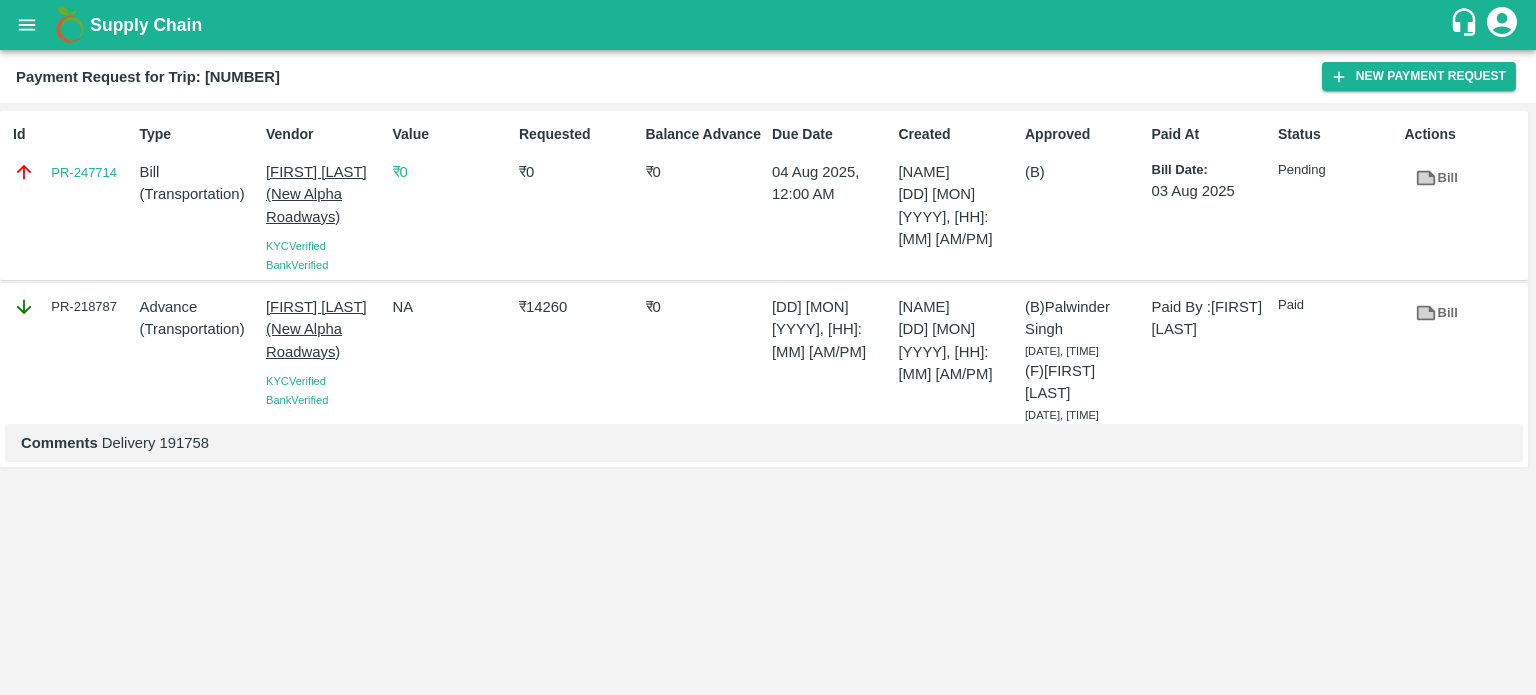 type 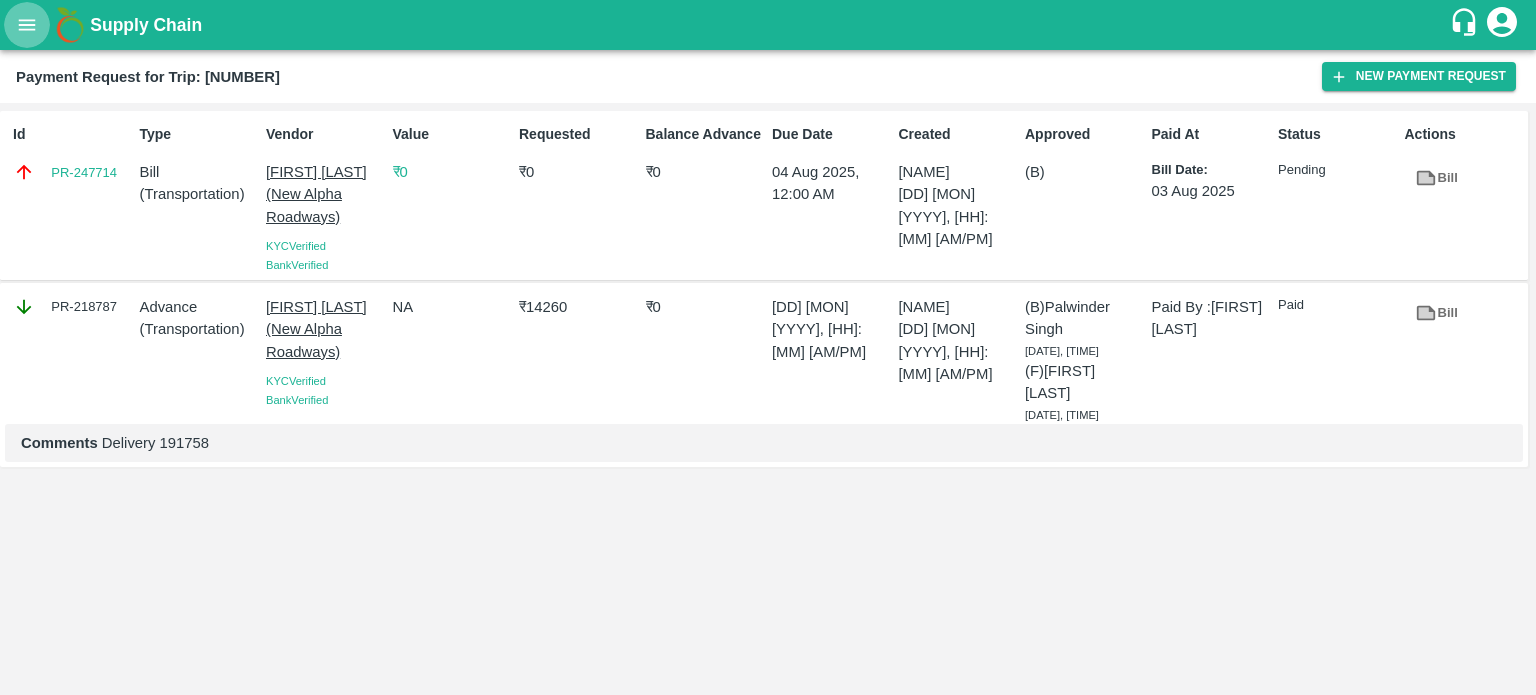 click 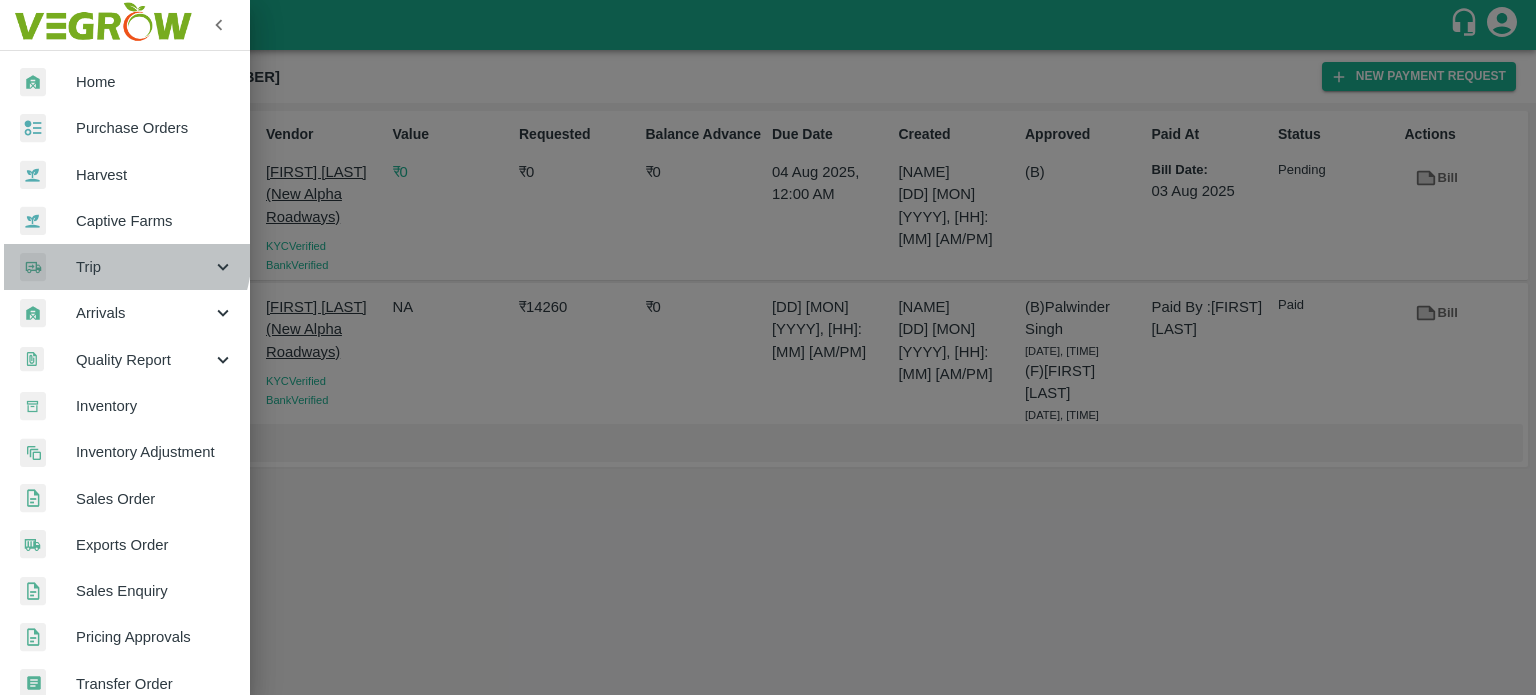 click on "Trip" at bounding box center (125, 267) 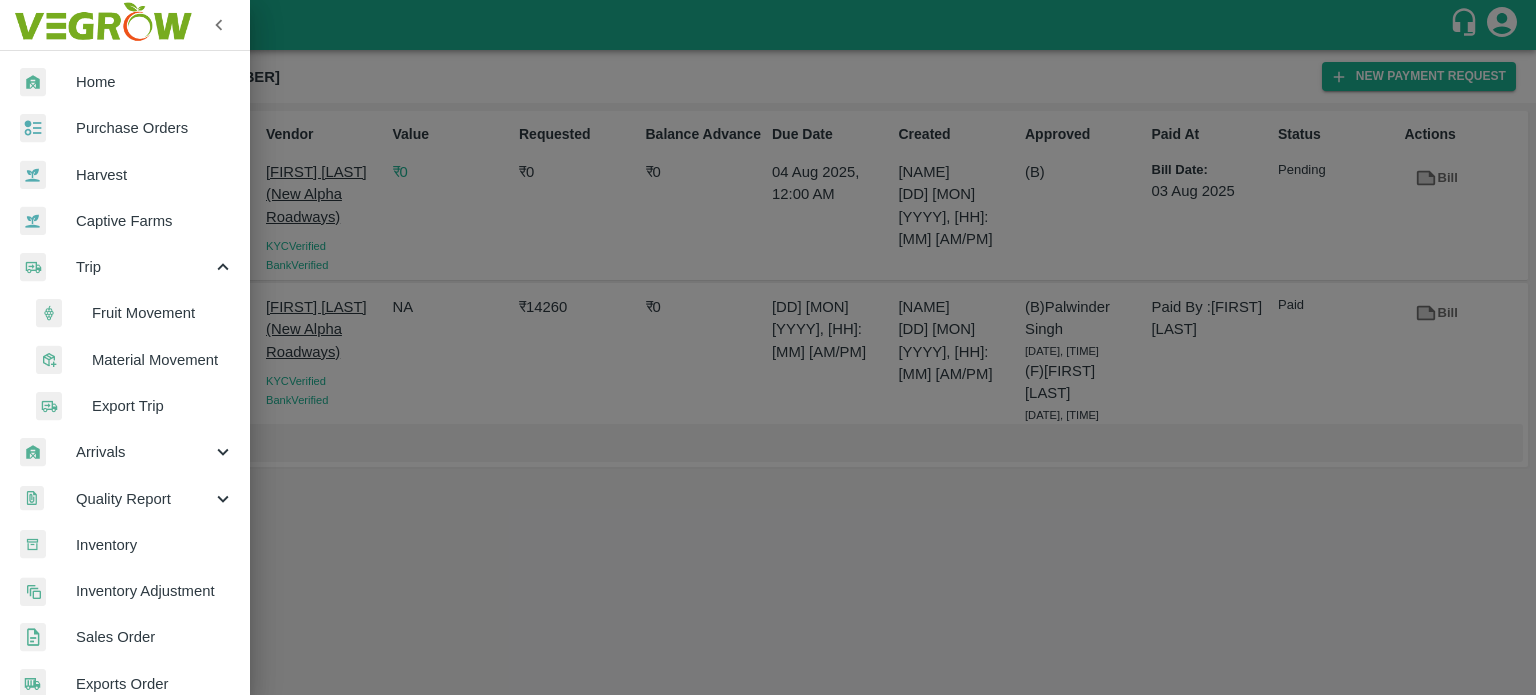 click on "Fruit Movement" at bounding box center [163, 313] 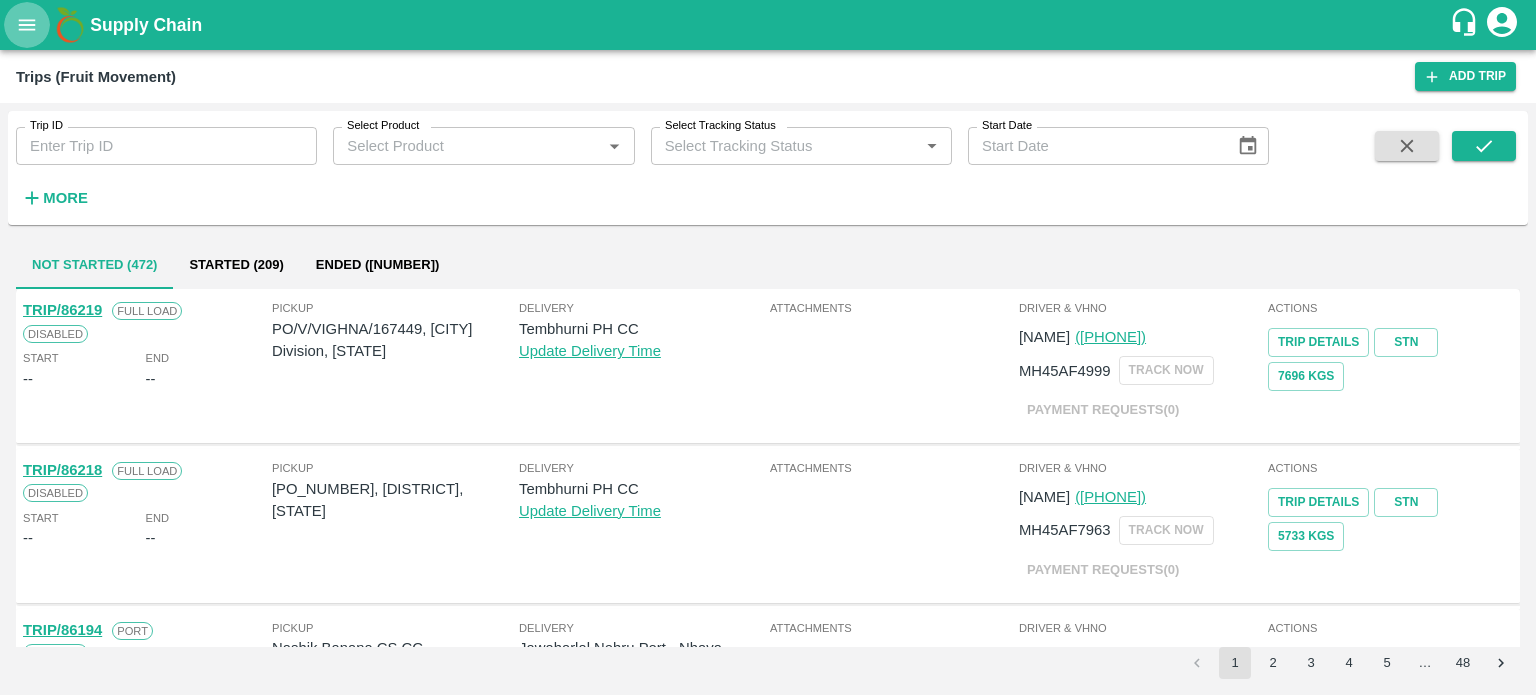 type 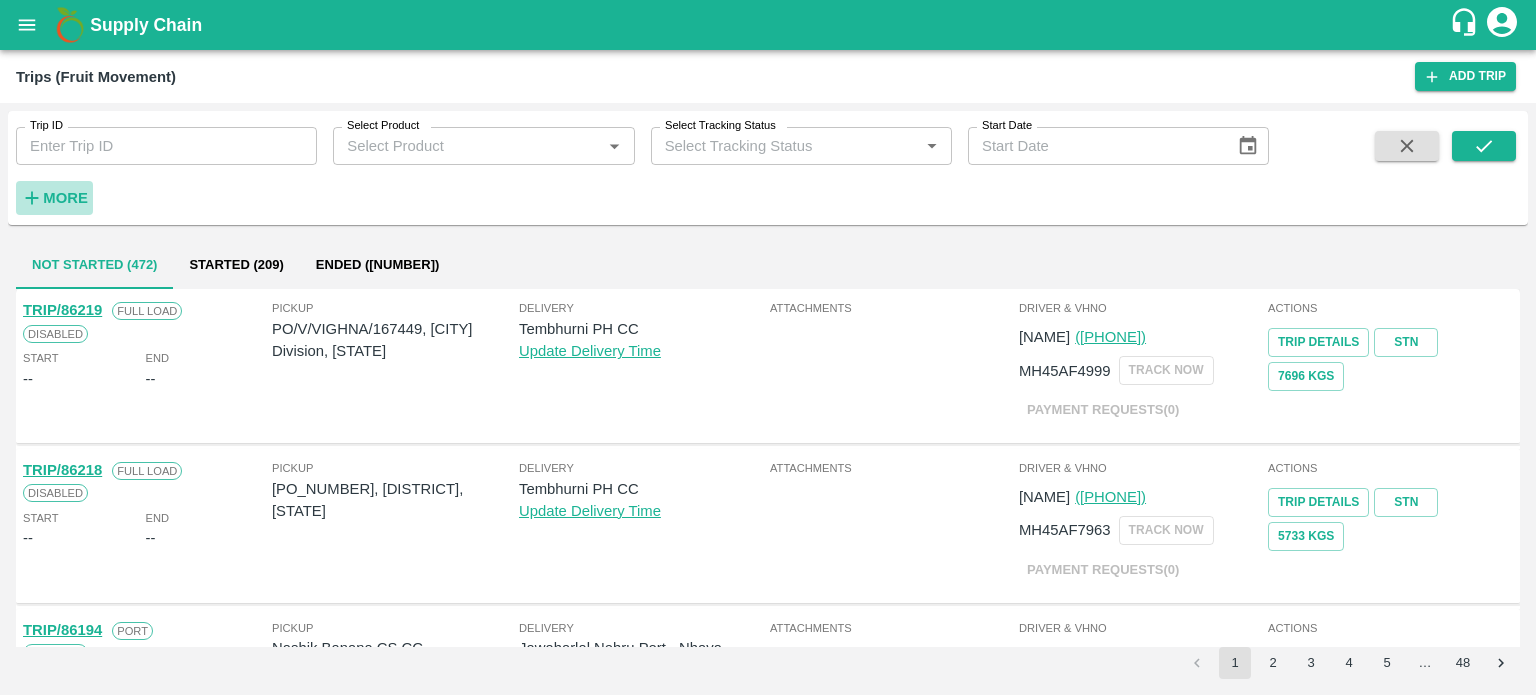 click on "More" at bounding box center [65, 198] 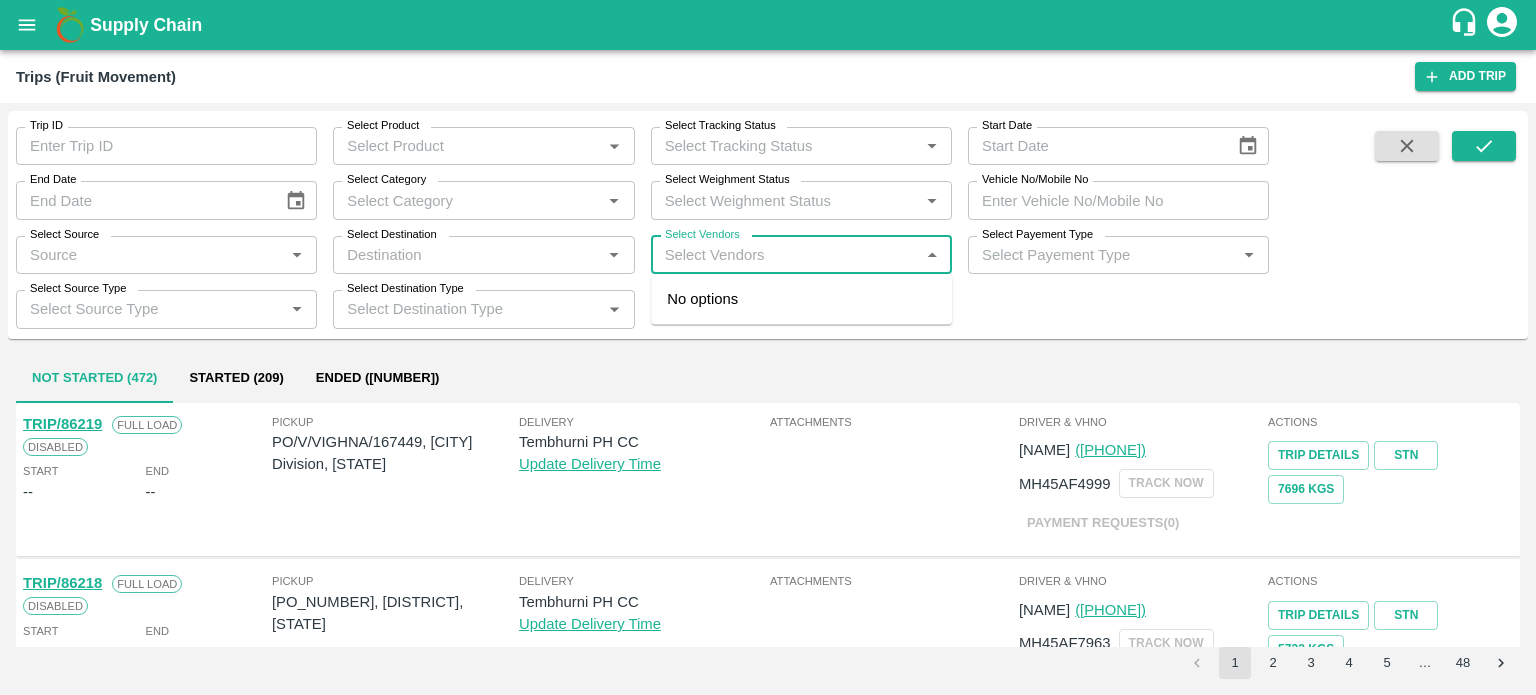 click on "Select Vendors" at bounding box center (785, 255) 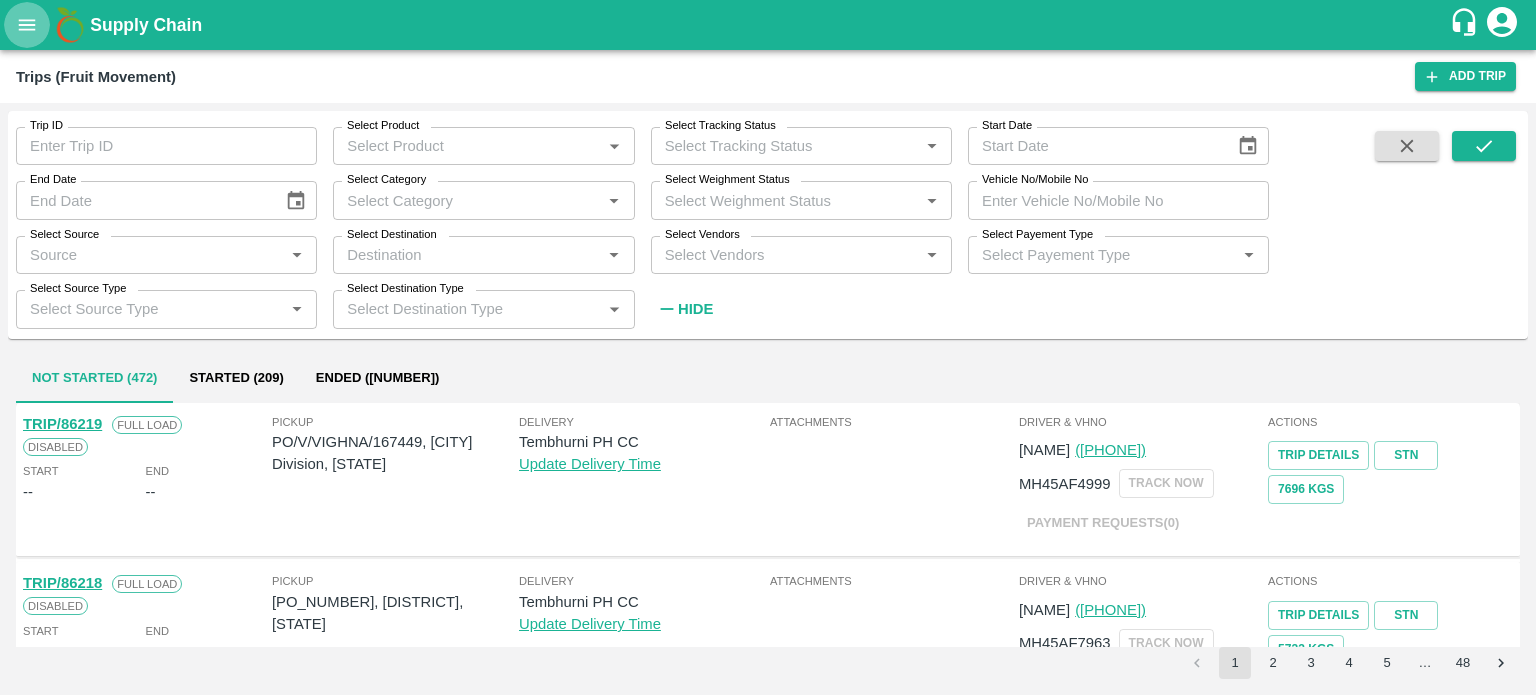 click 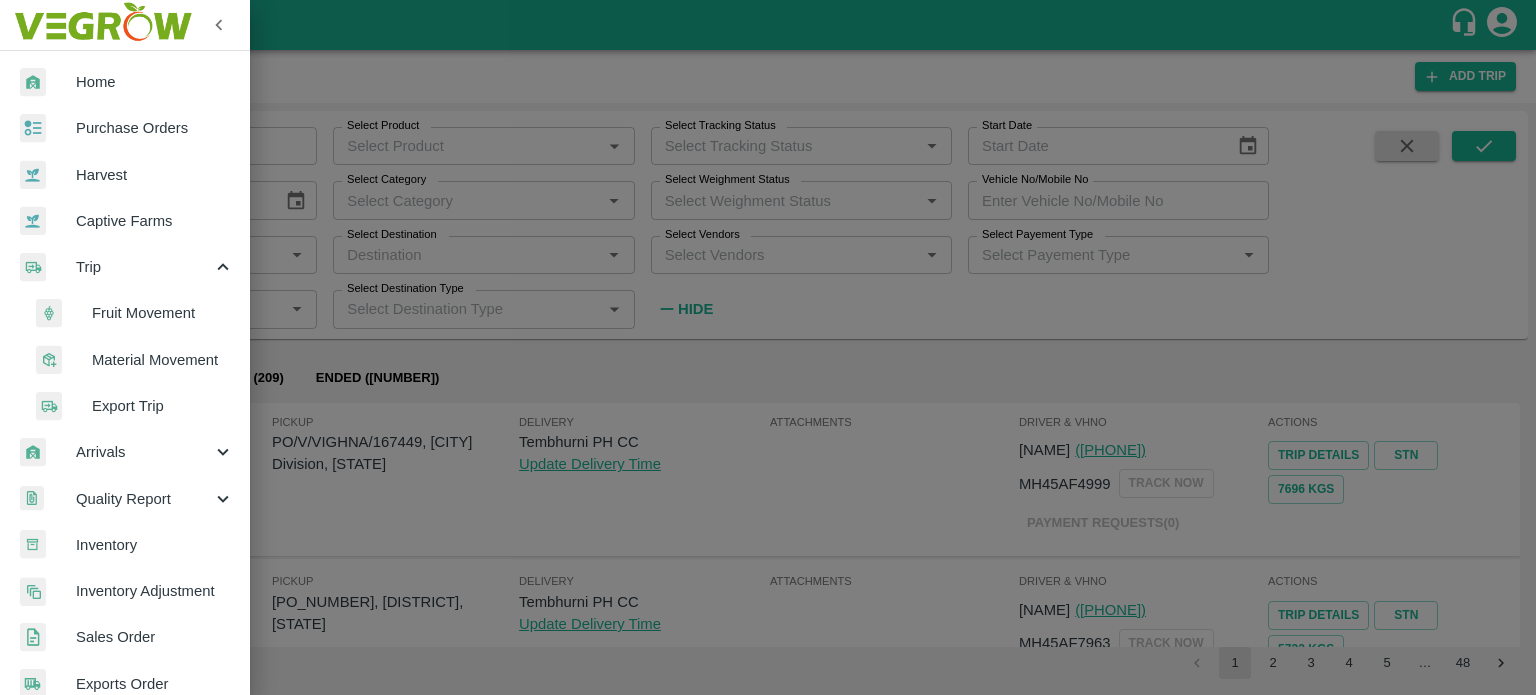 scroll, scrollTop: 582, scrollLeft: 0, axis: vertical 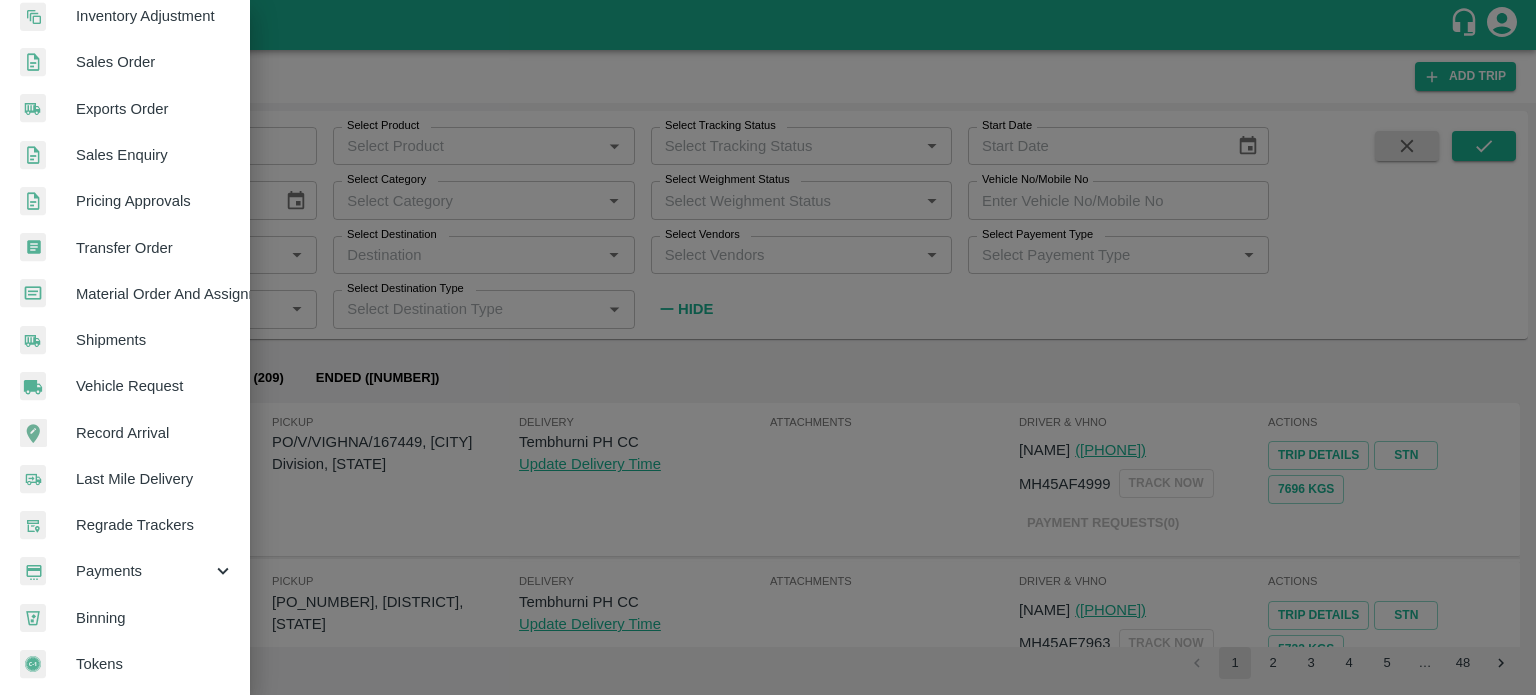 click on "Payments" at bounding box center [144, 571] 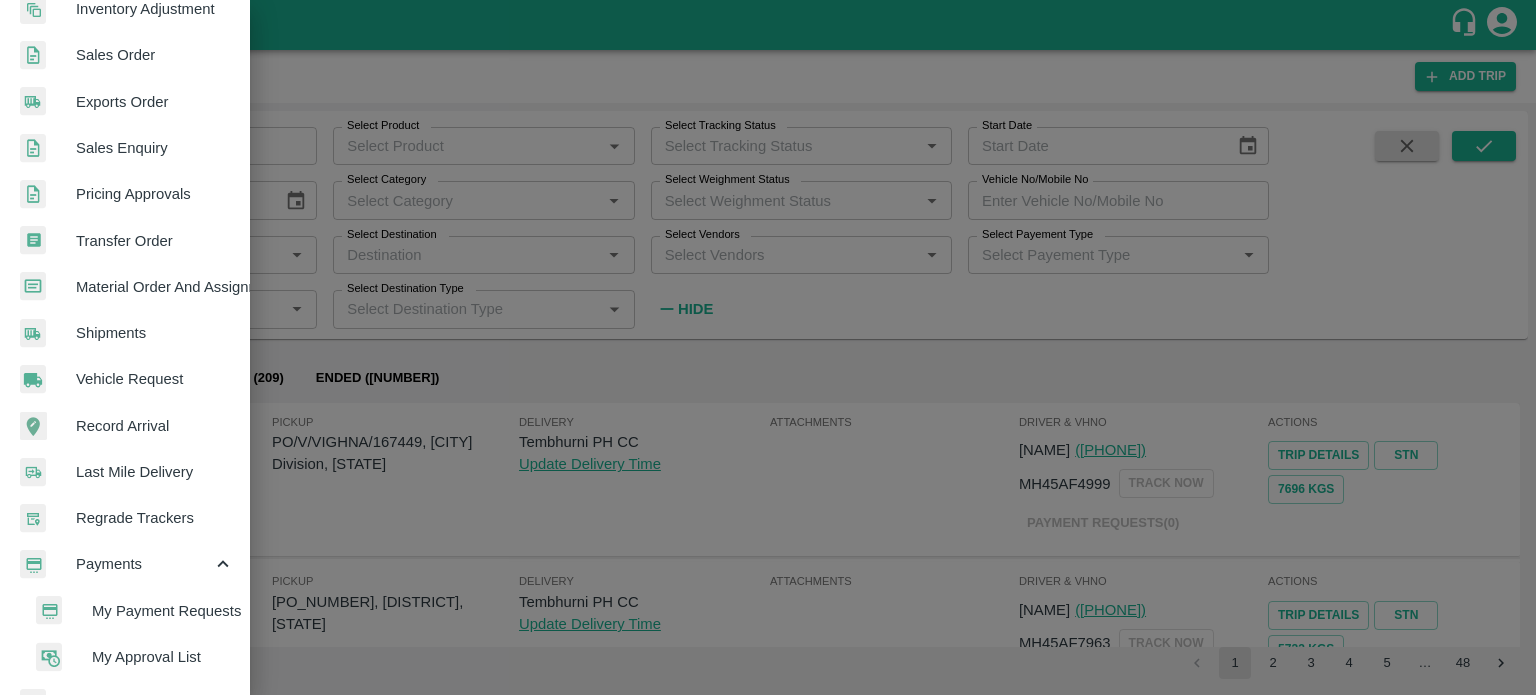 click on "My Payment Requests" at bounding box center [163, 611] 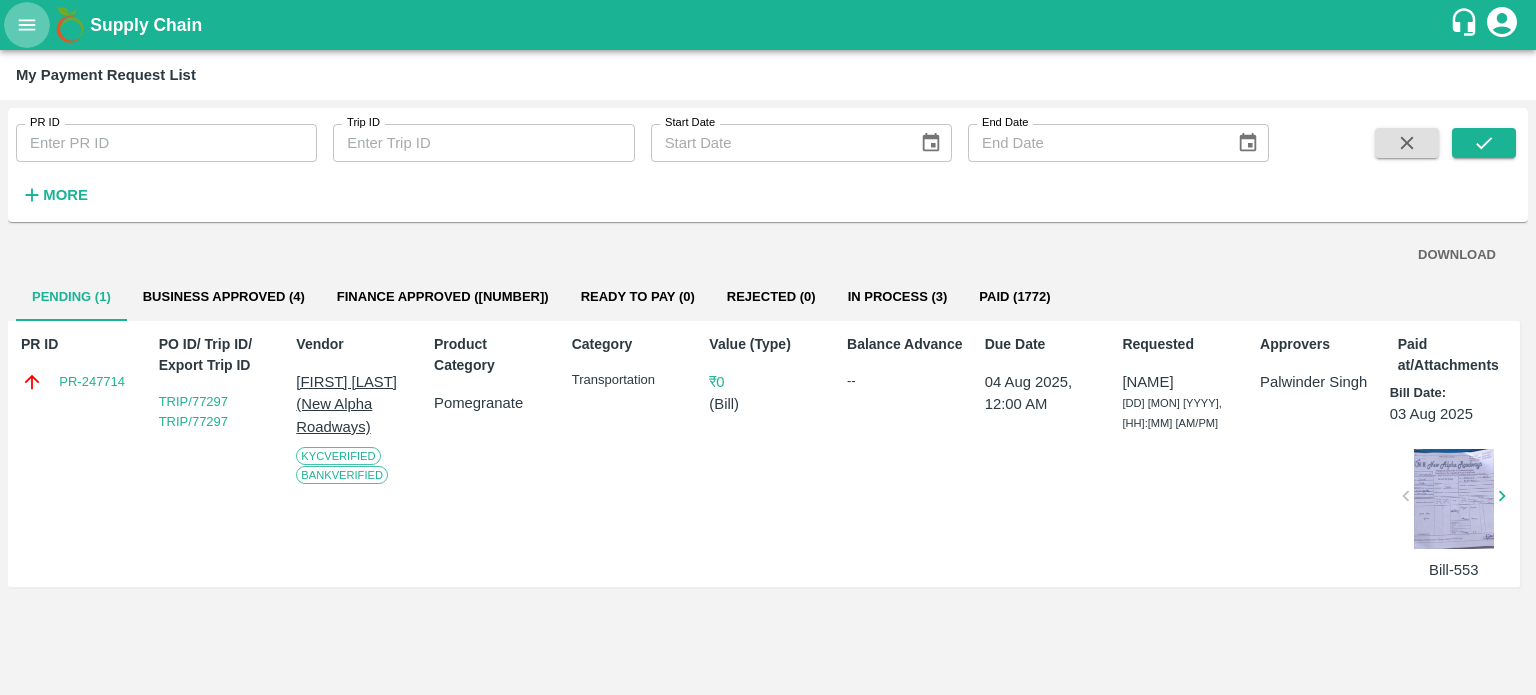 type 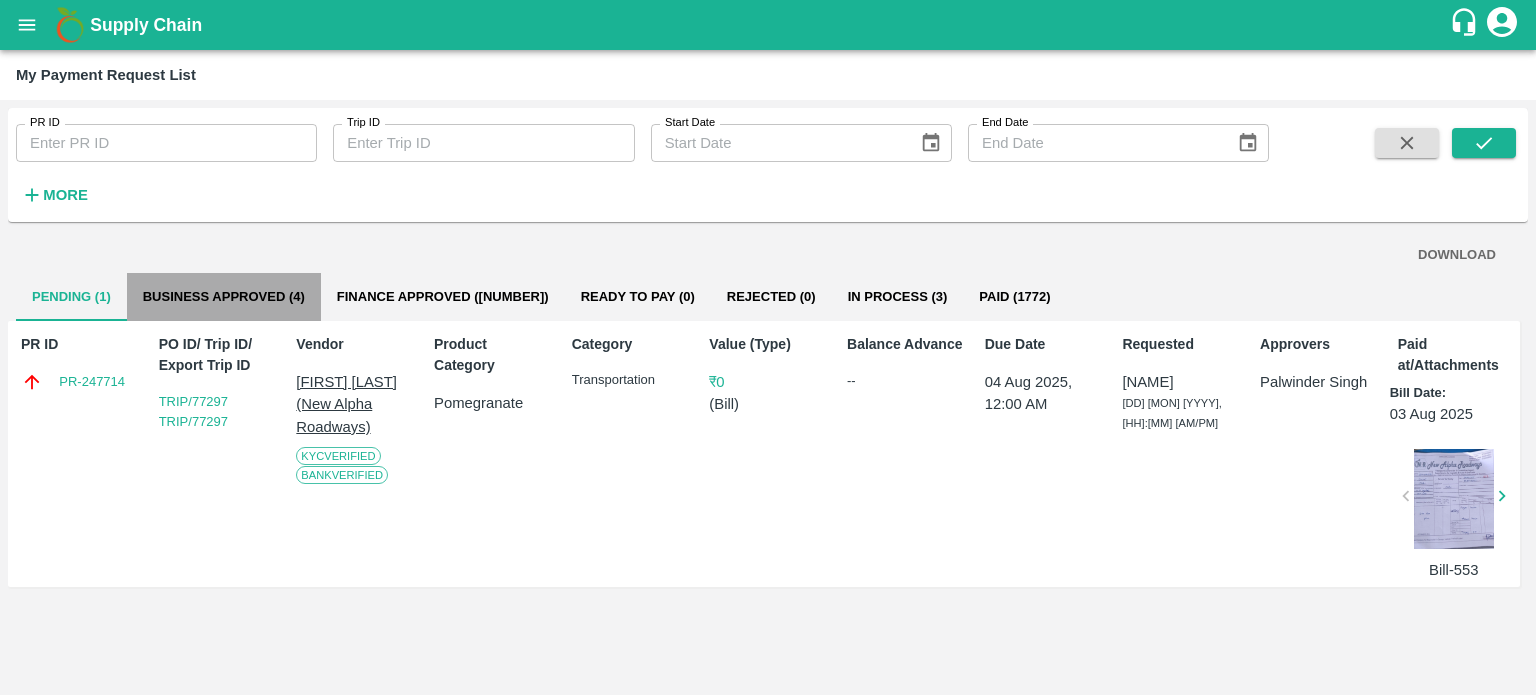 click on "Business Approved (4)" at bounding box center [224, 297] 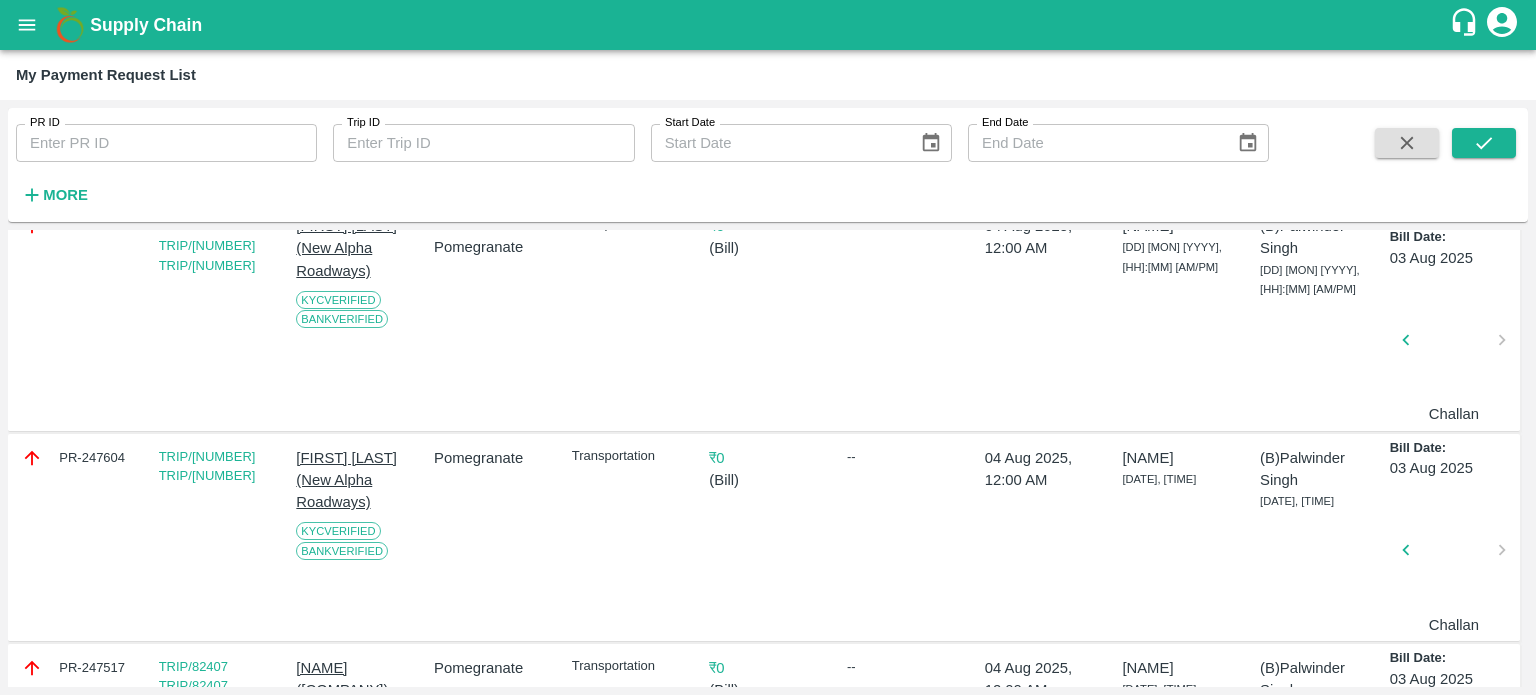 scroll, scrollTop: 0, scrollLeft: 0, axis: both 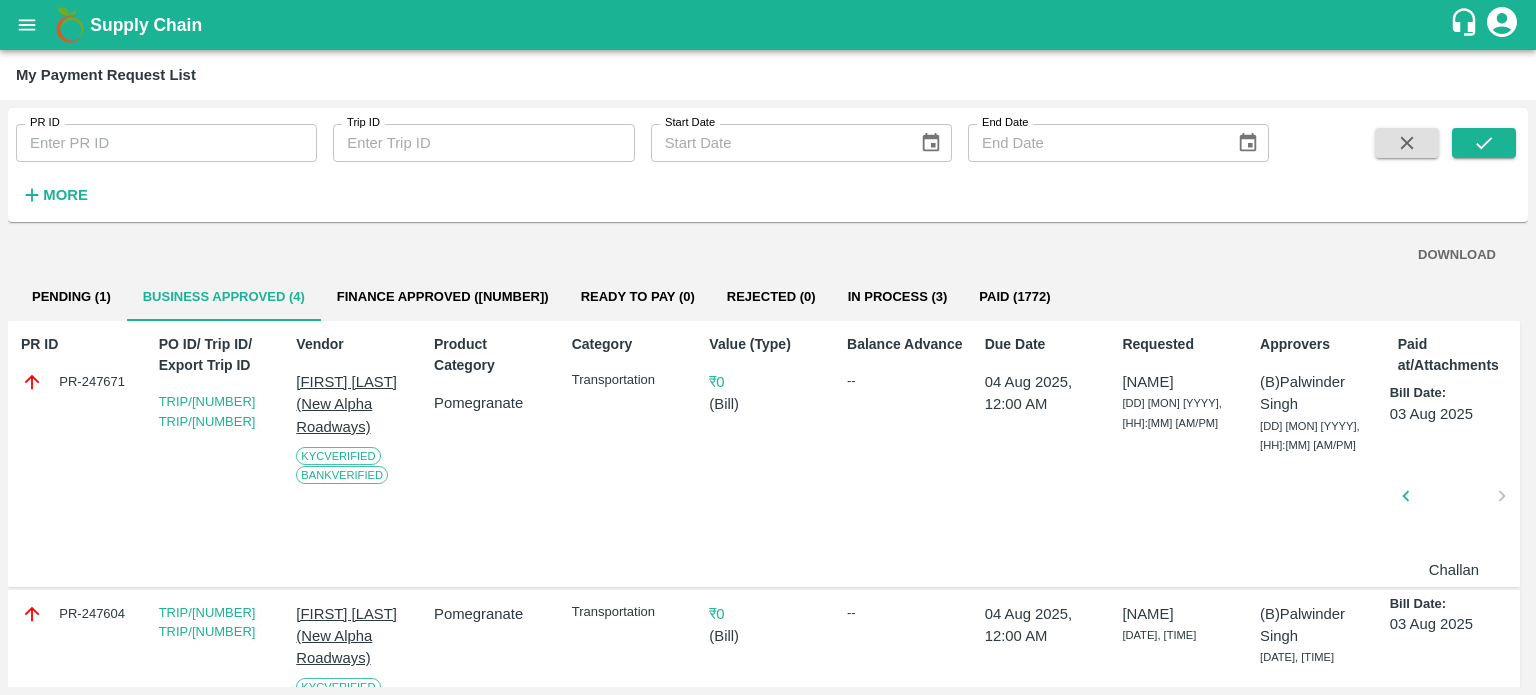 type 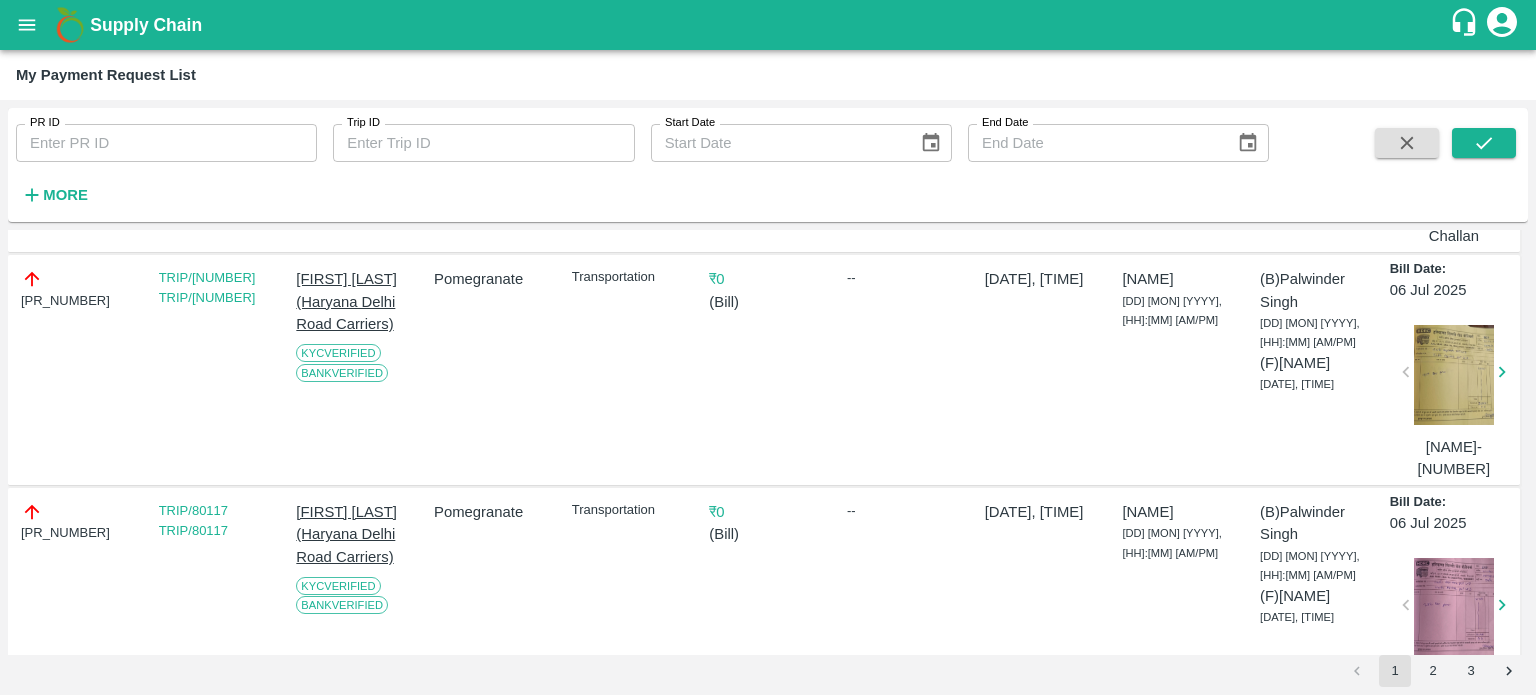 scroll, scrollTop: 4761, scrollLeft: 0, axis: vertical 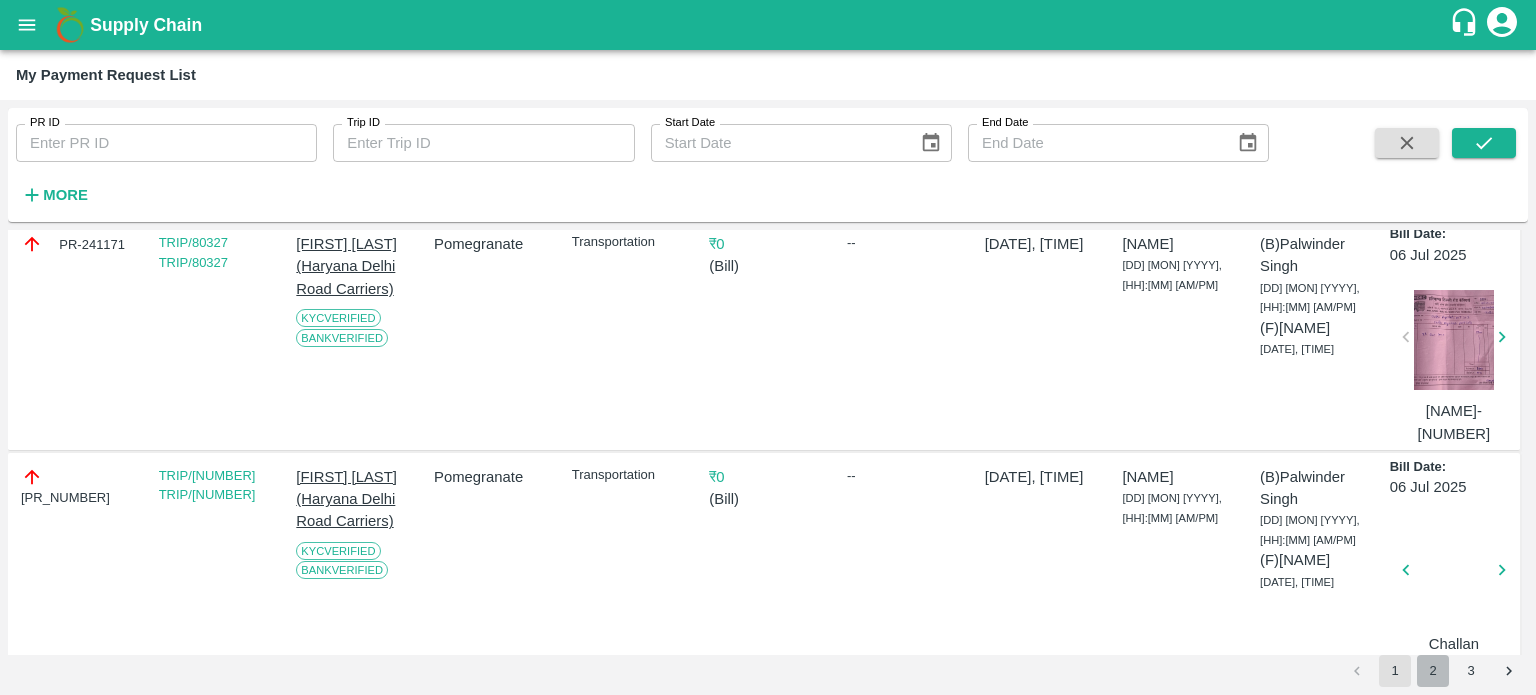 type 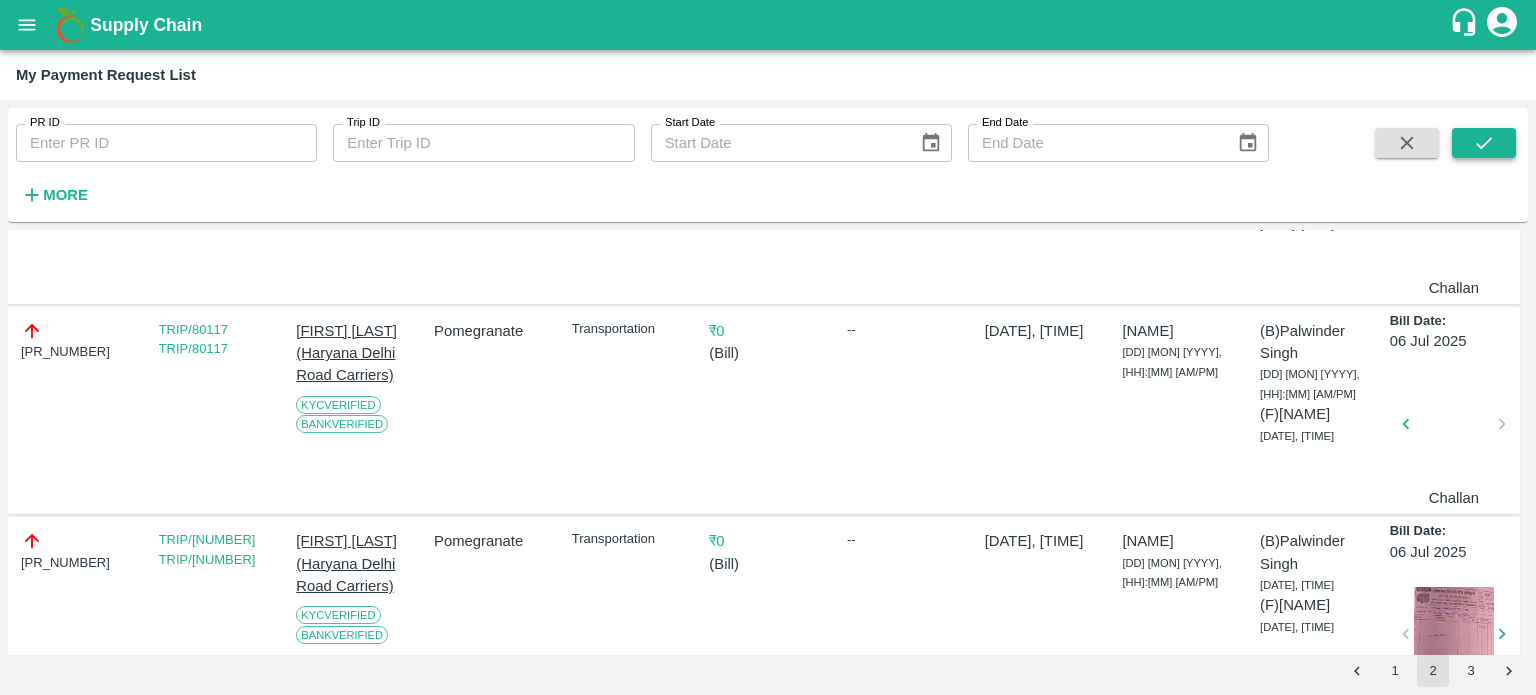 type 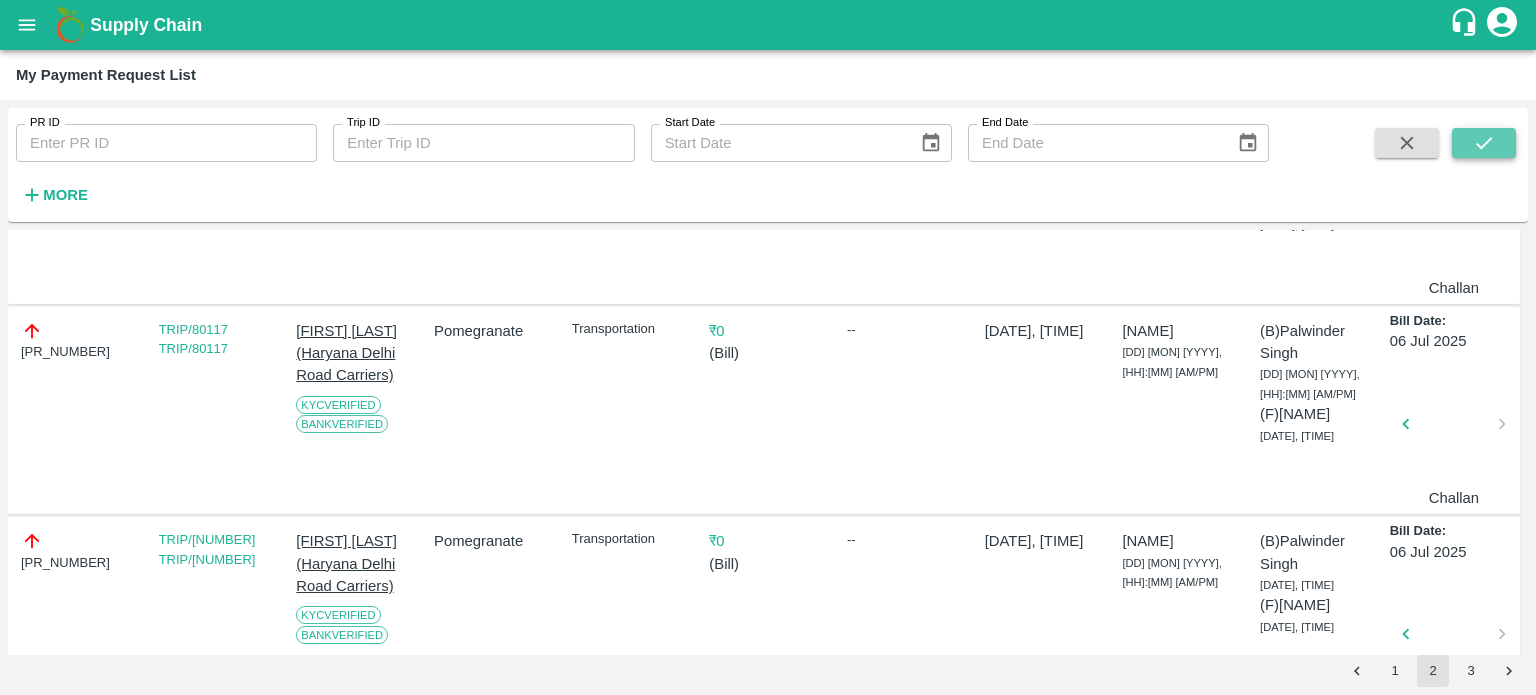 click 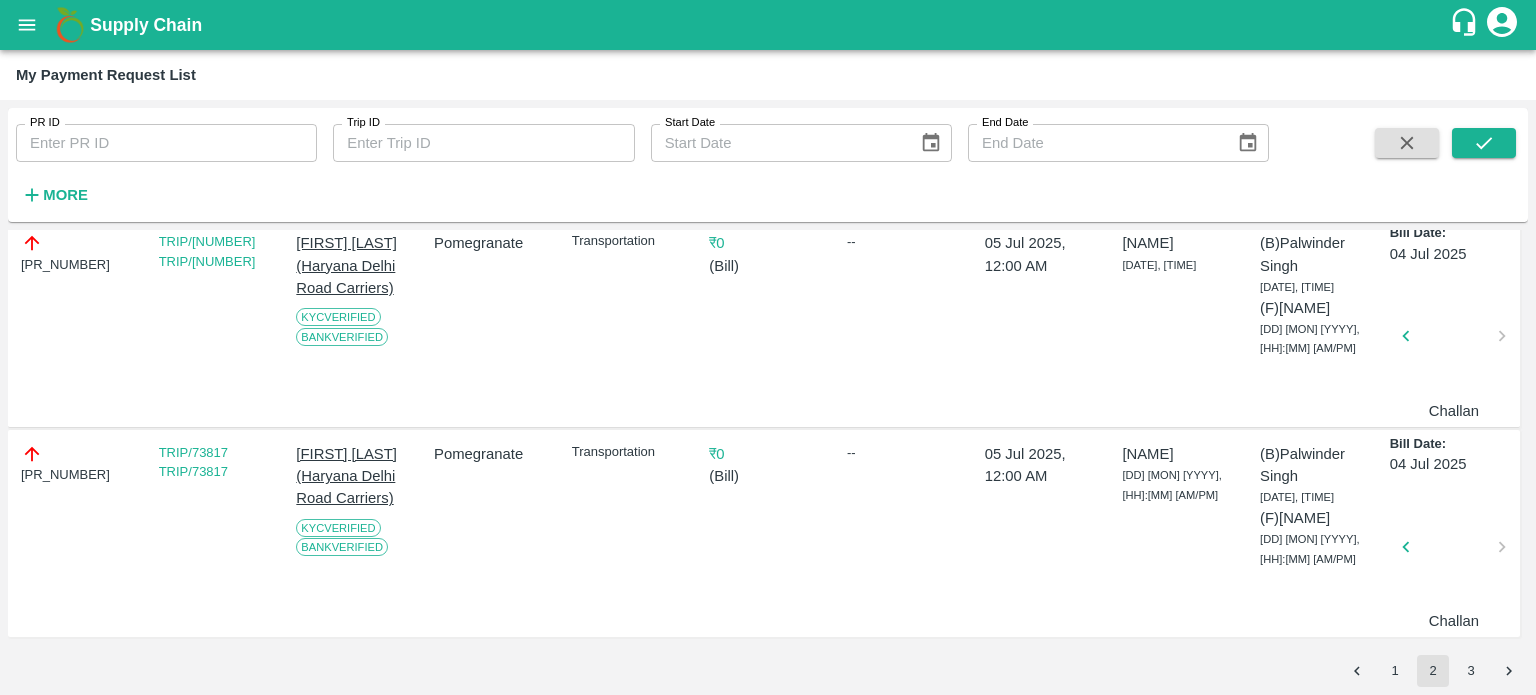 scroll, scrollTop: 4384, scrollLeft: 0, axis: vertical 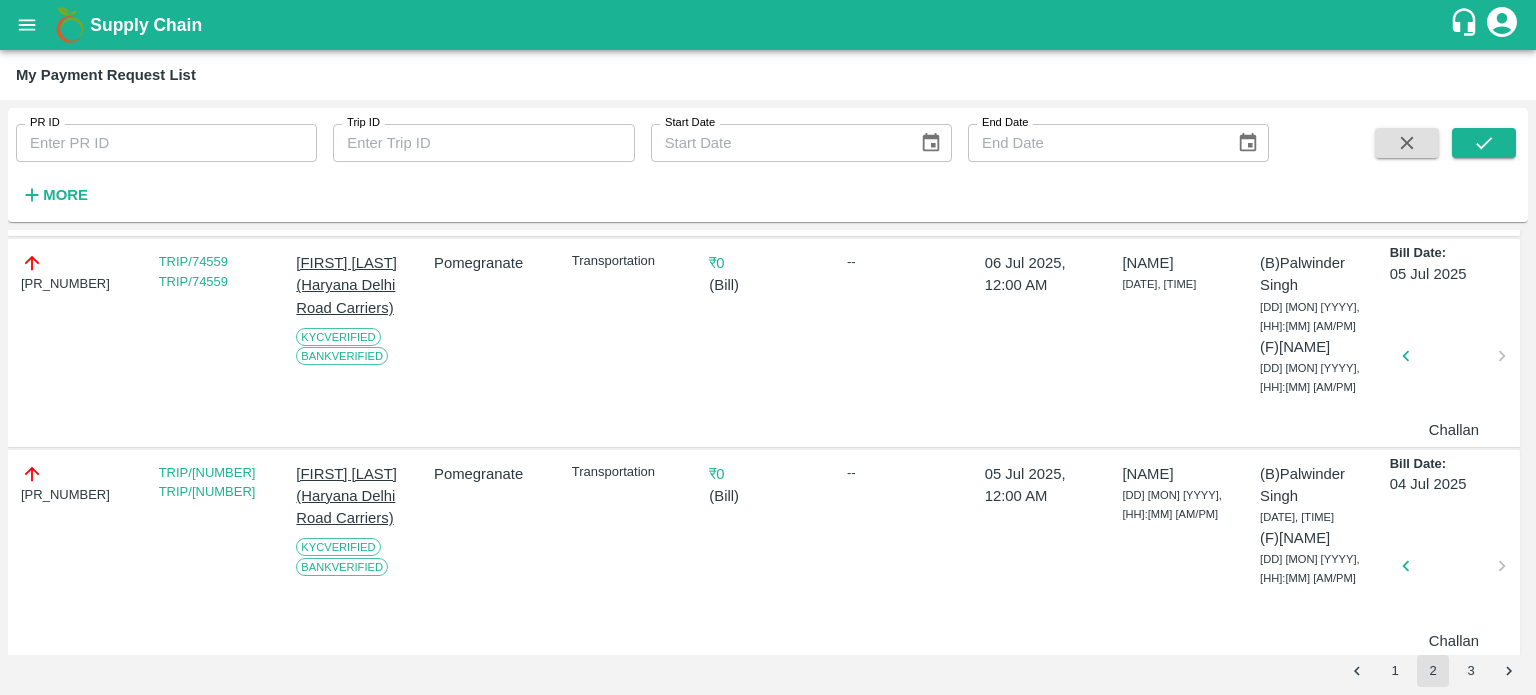 type 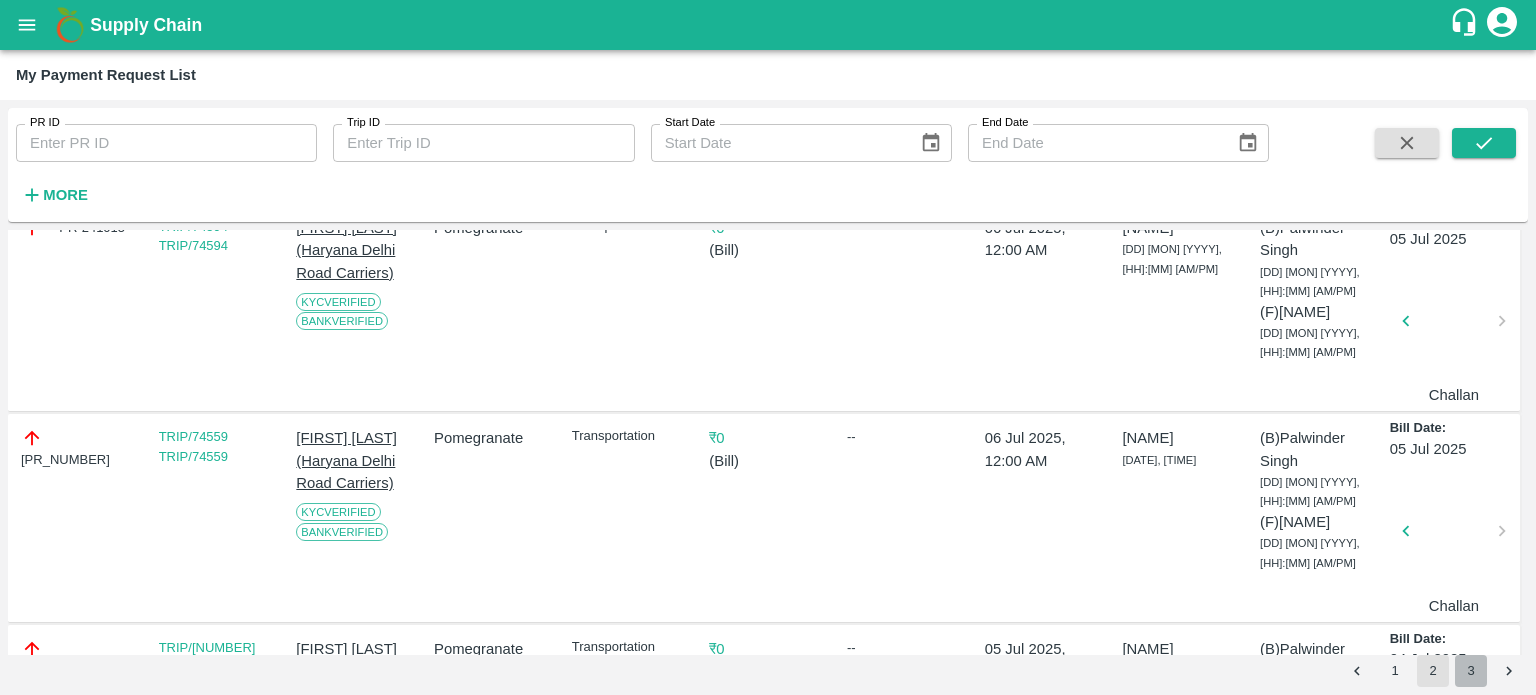 click on "3" at bounding box center (1471, 671) 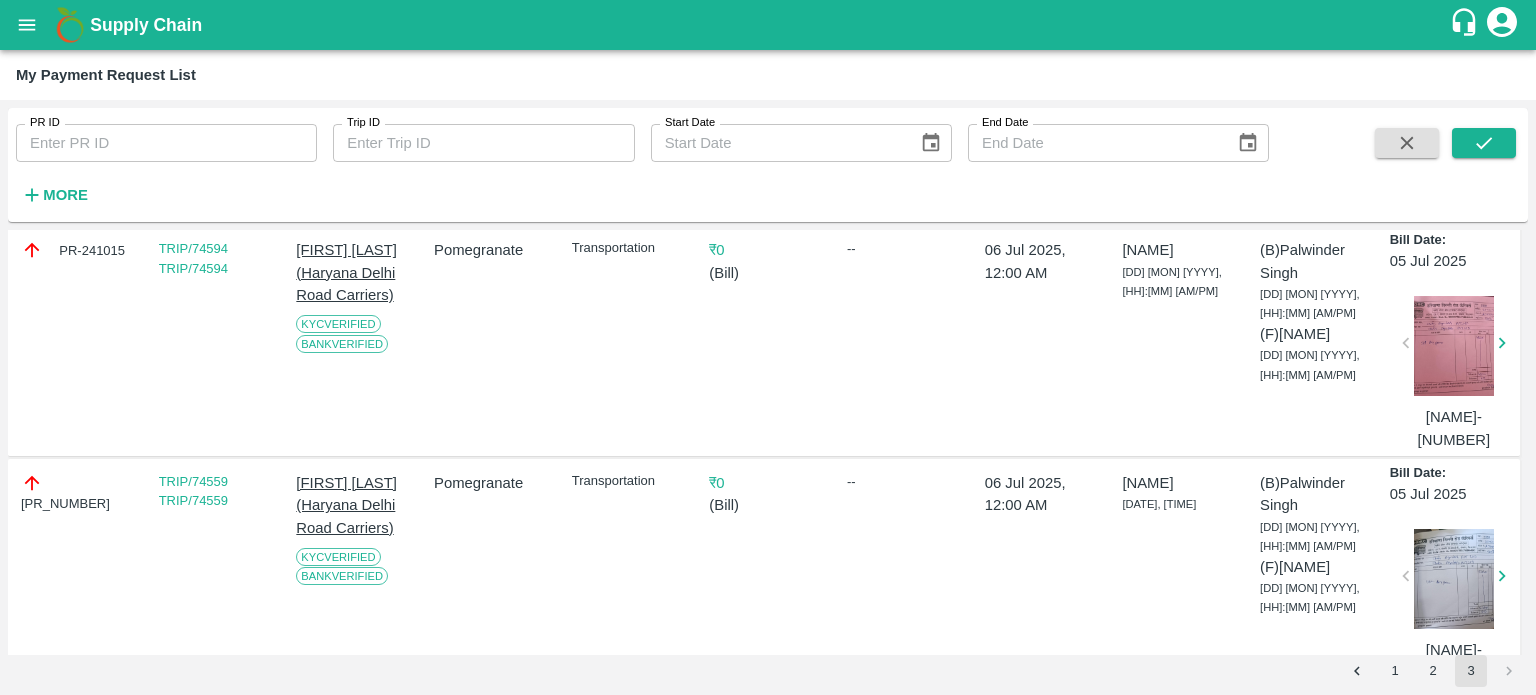 scroll, scrollTop: 4396, scrollLeft: 0, axis: vertical 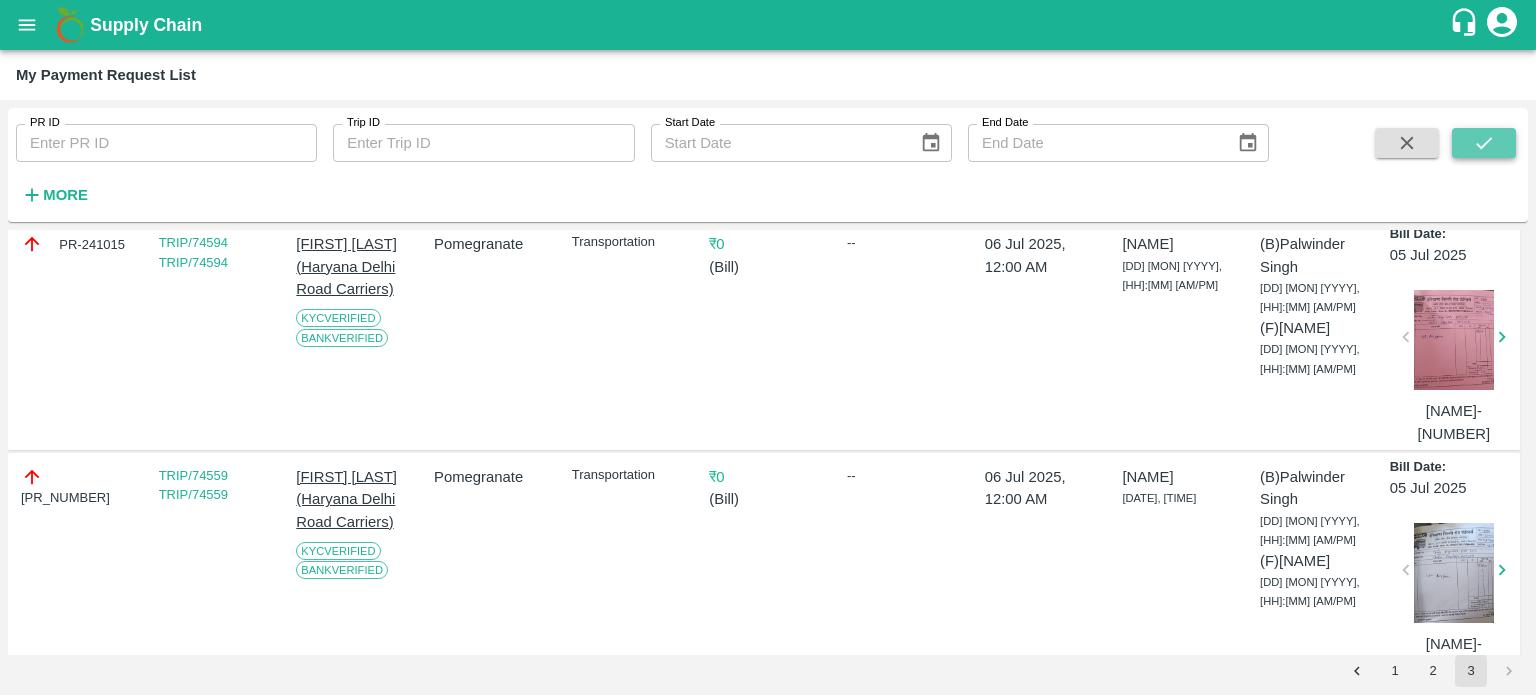 click 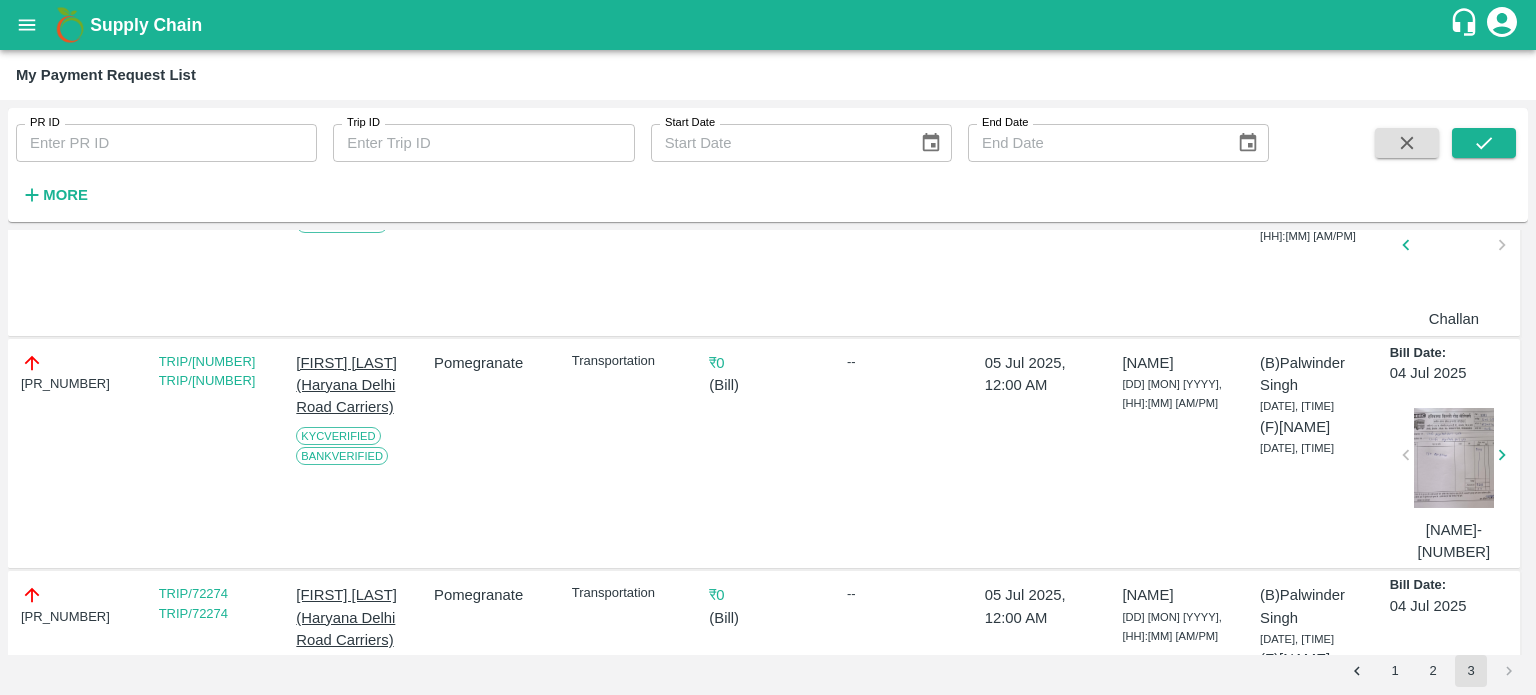 scroll, scrollTop: 0, scrollLeft: 0, axis: both 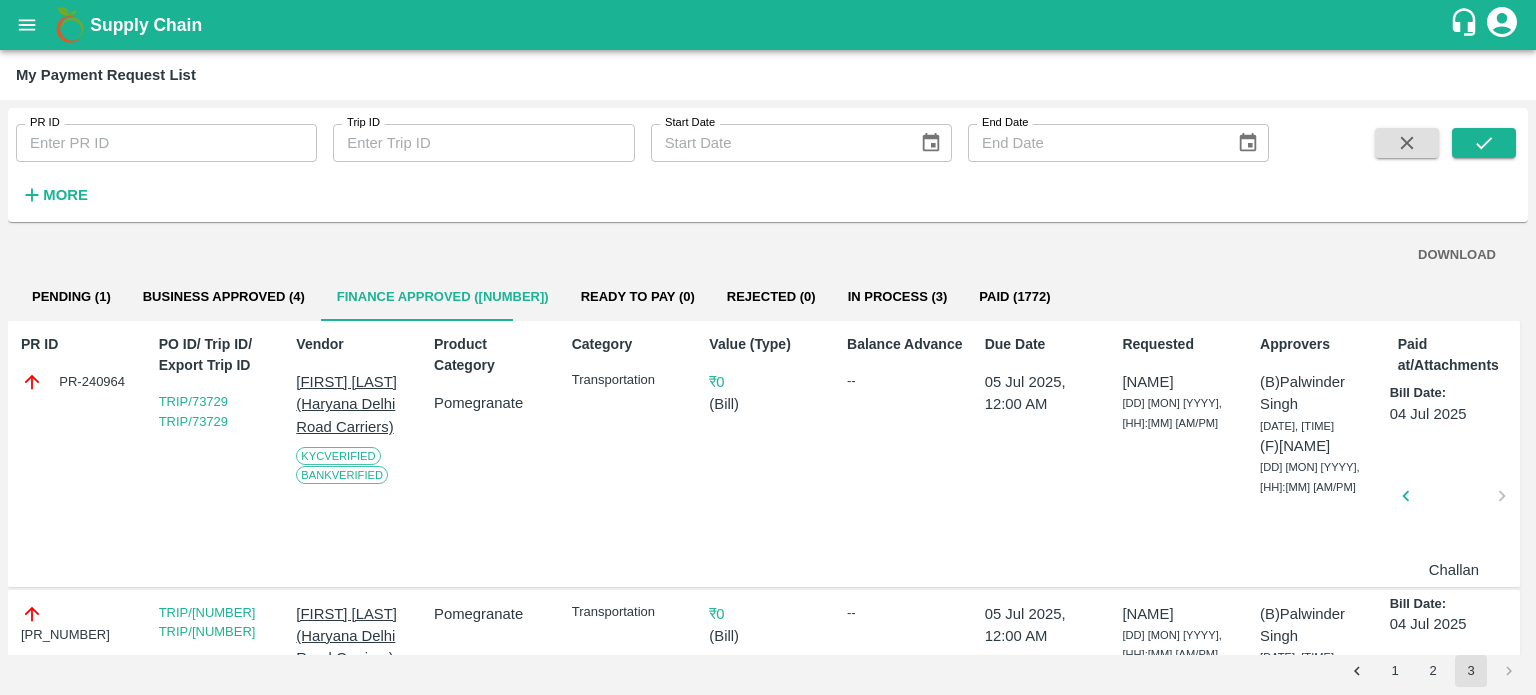 type 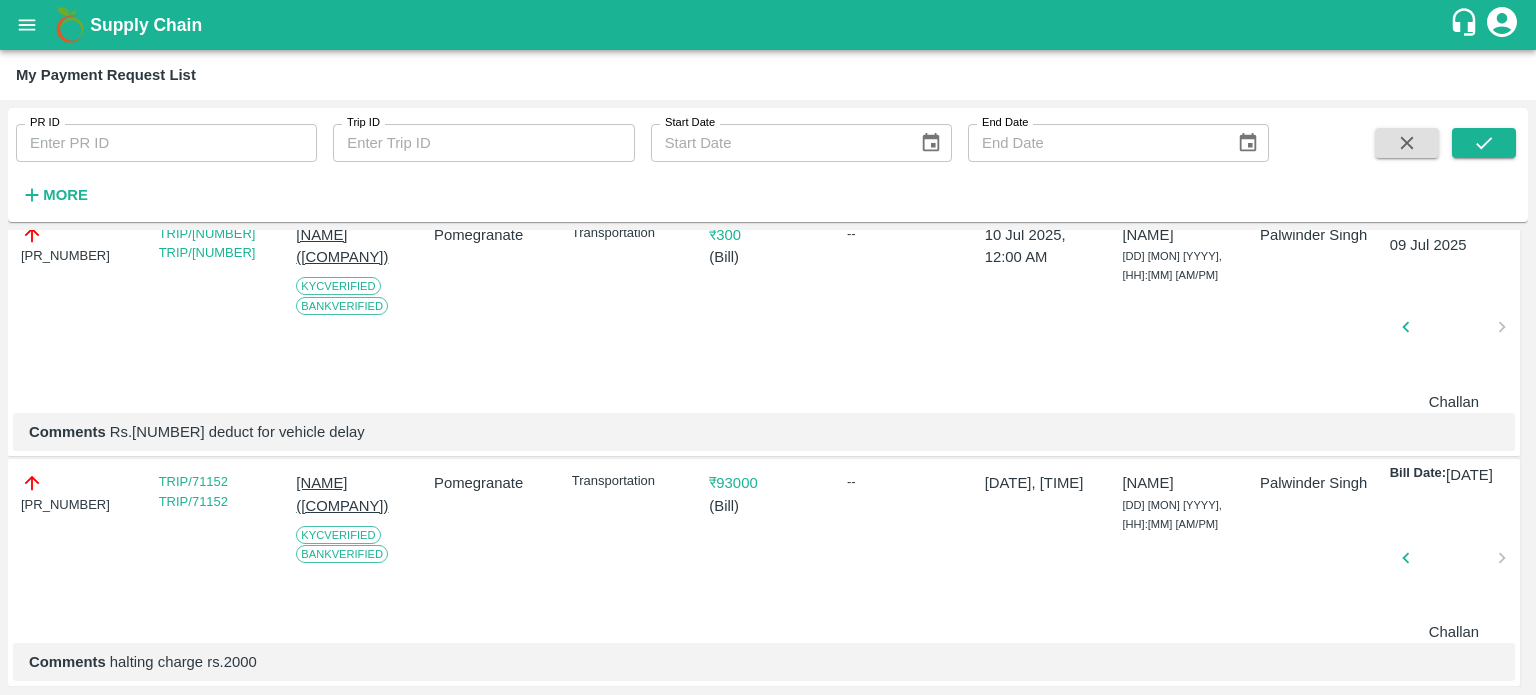 scroll, scrollTop: 429, scrollLeft: 0, axis: vertical 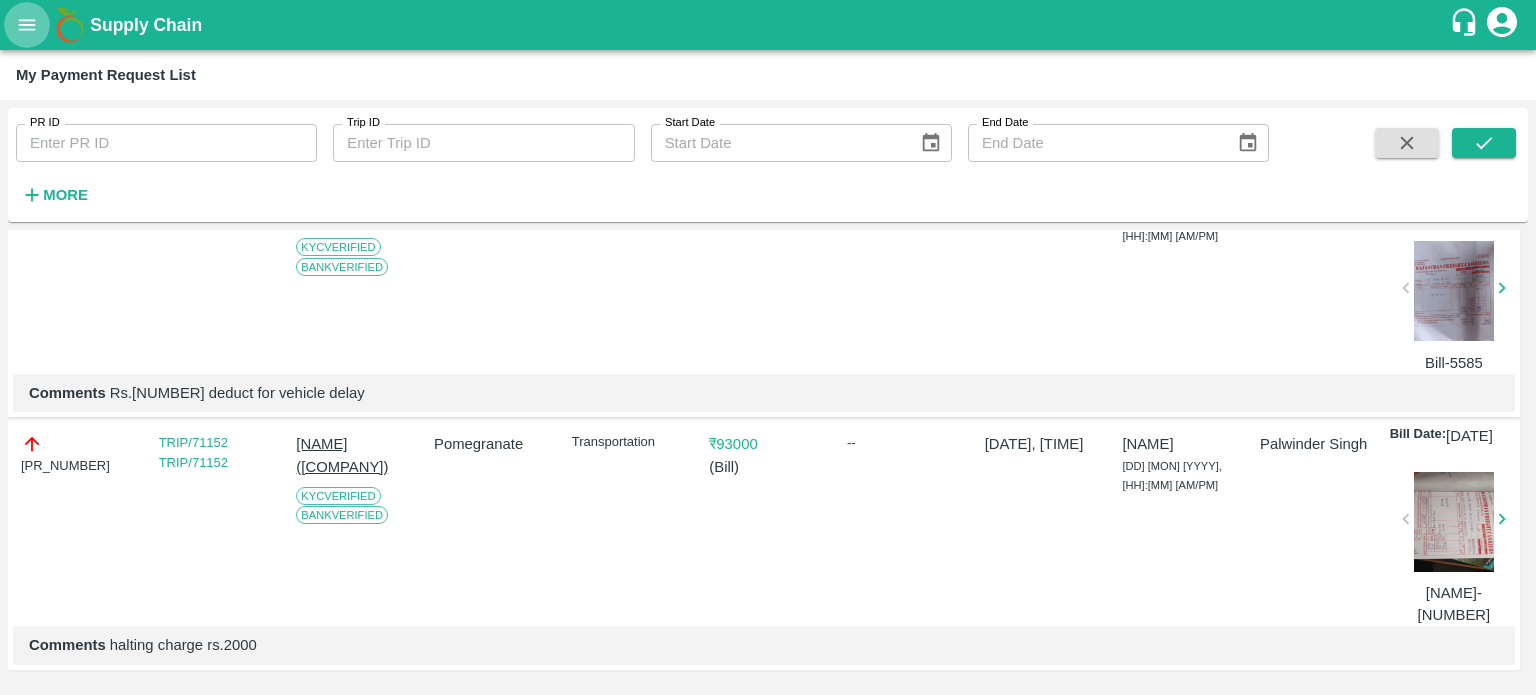 click 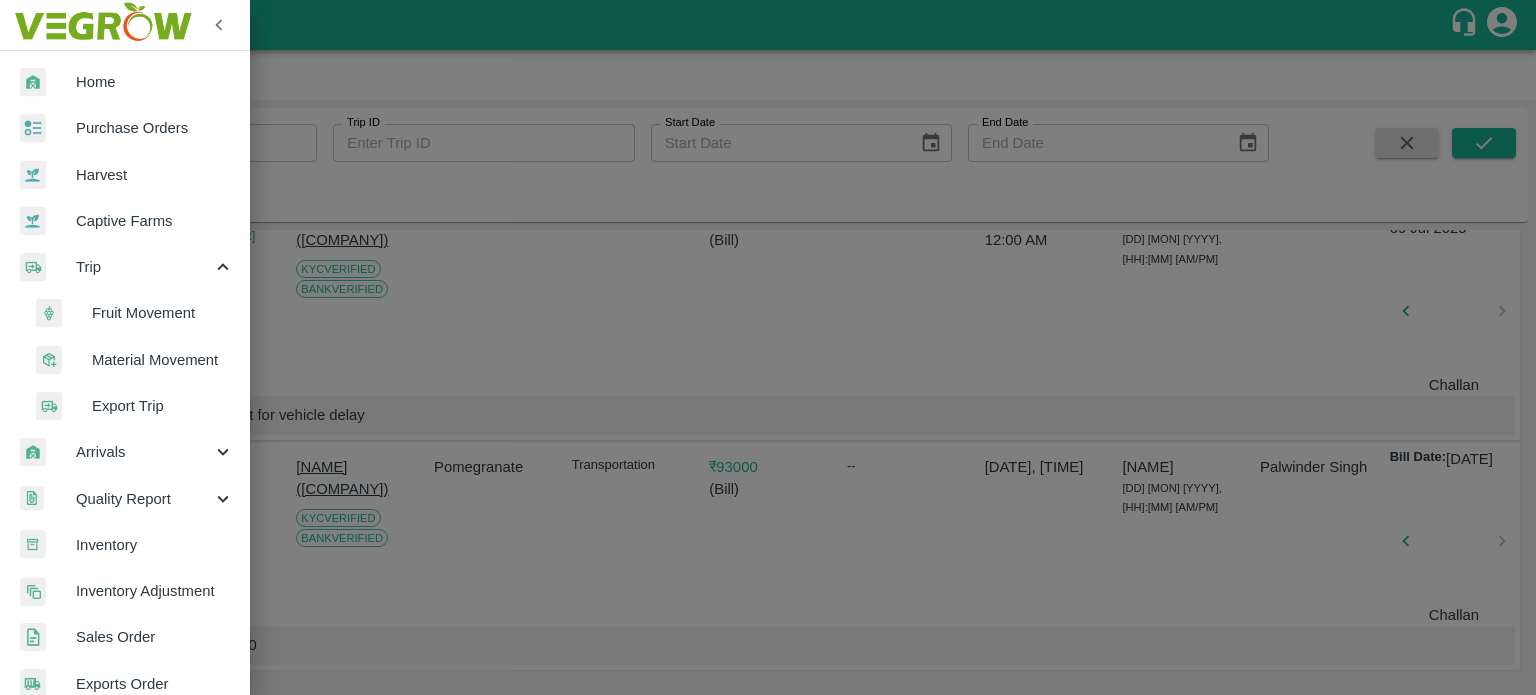 click on "Fruit Movement" at bounding box center [163, 313] 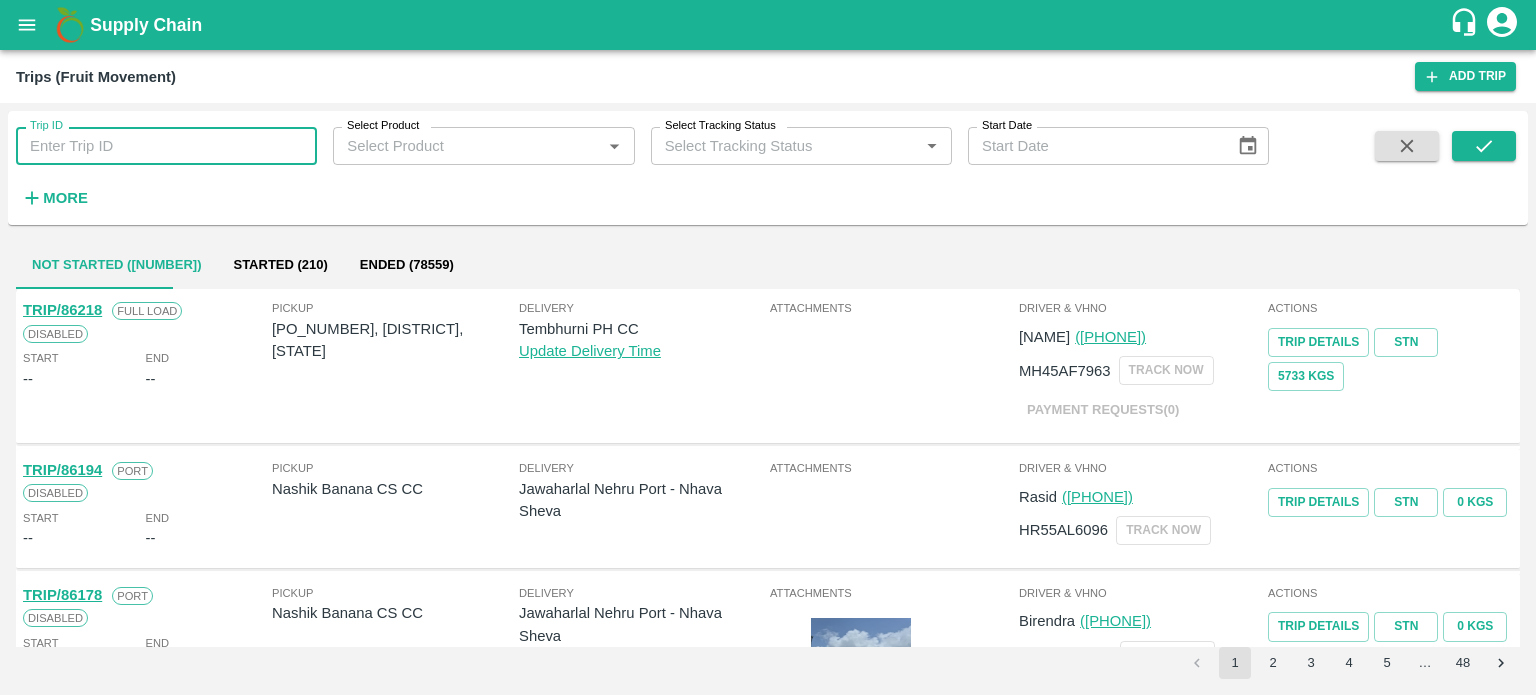 click on "Trip ID" at bounding box center [166, 146] 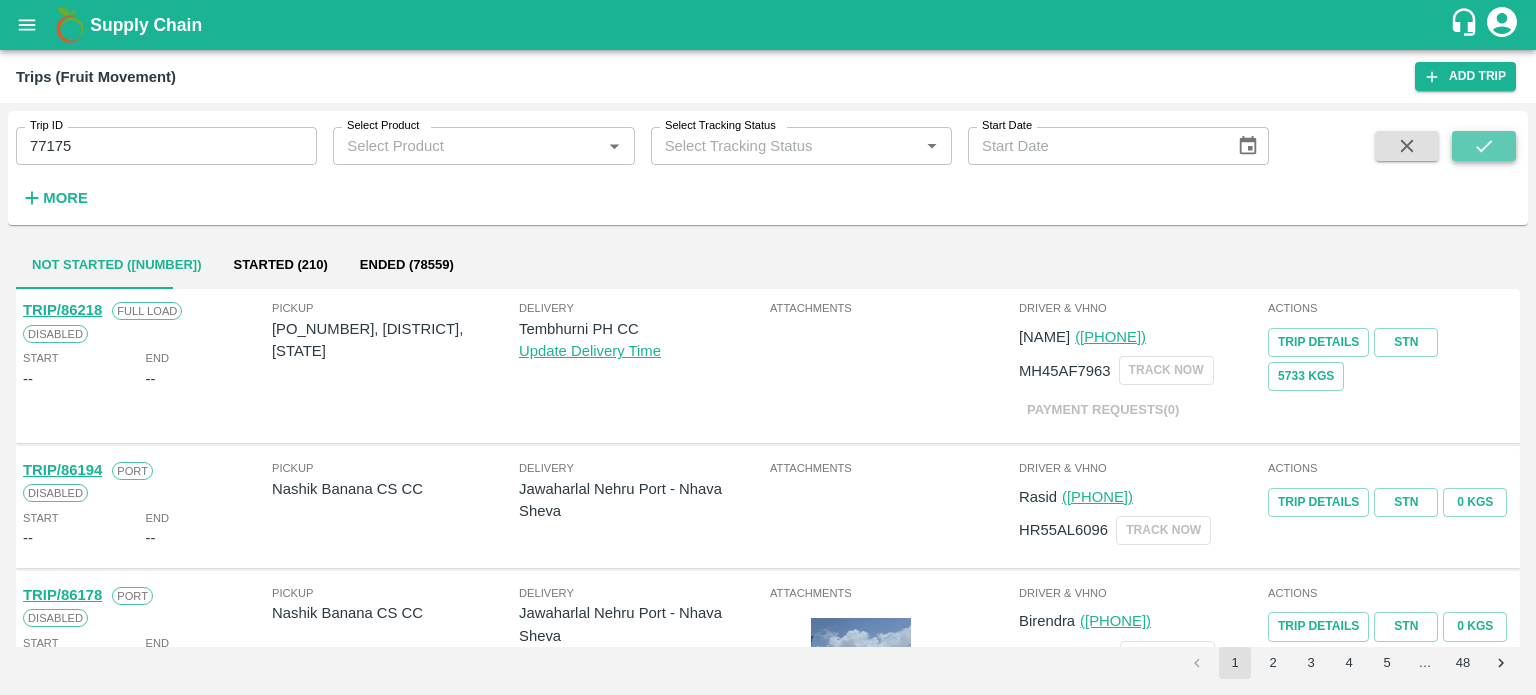 click 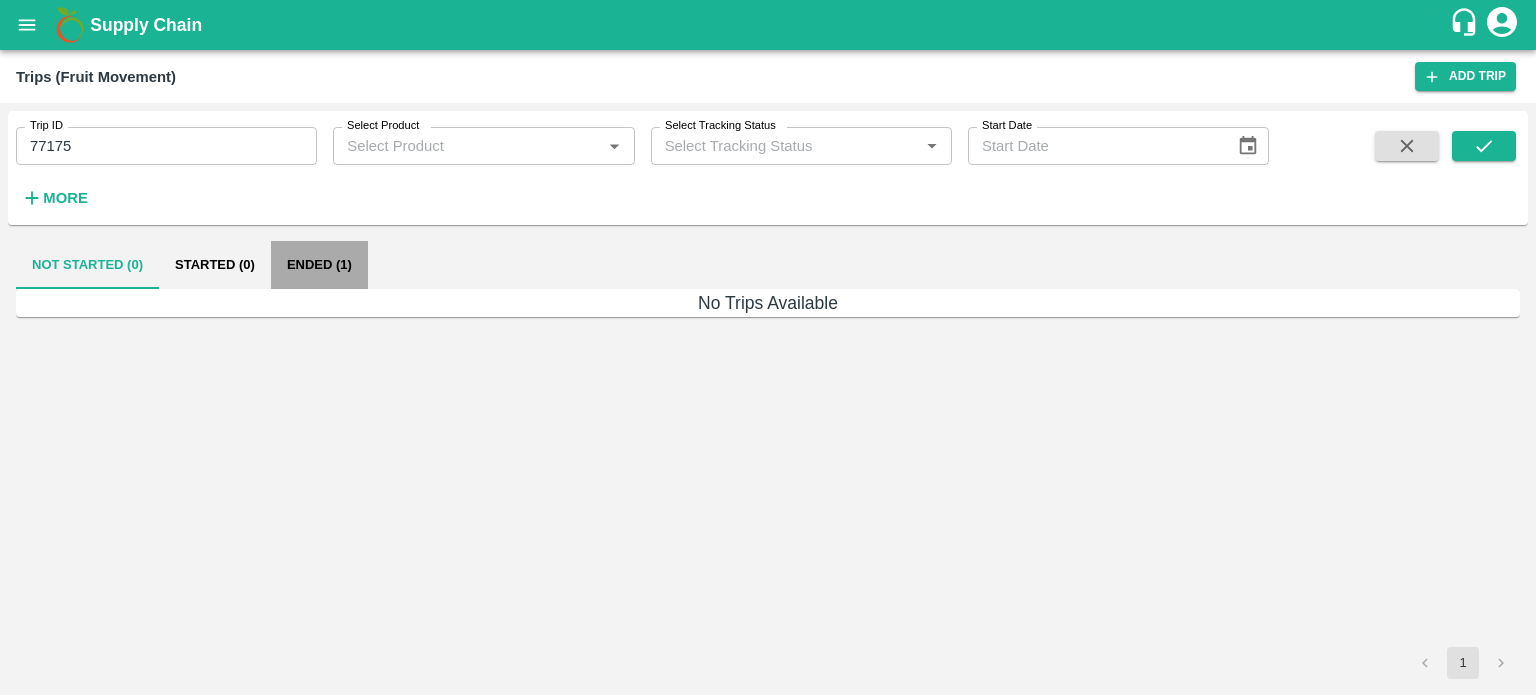 click on "Ended (1)" at bounding box center [319, 265] 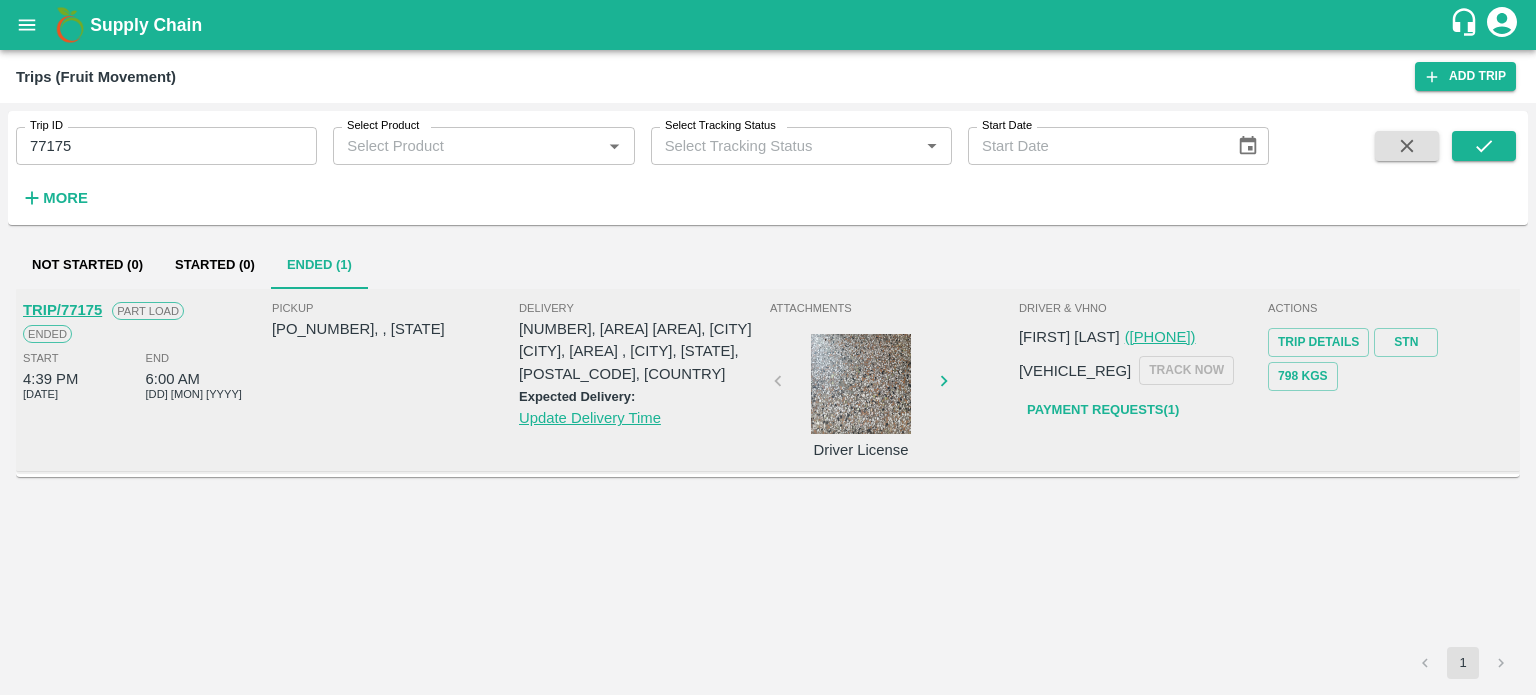click on "TRIP/77175 Part Load Ended Start 4:39 PM [DATE] End 6:00 AM [DATE] Pickup PO/V/KAPILN/147171, , [STATE] Delivery C-650, BASEMENT NEW SABJI MANDI, AZADPUR NEW DELHI, Azapur , New Delhi, Delhi, 110088, India Expected Delivery: Update Delivery Time Attachments Driver License Driver & VHNo [FIRST] [LAST] ([PHONE]) [LICENSE_PLATE] TRACK NOW Payment Requests( 1 ) Actions Trip Details STN 798 Kgs" at bounding box center (768, 468) 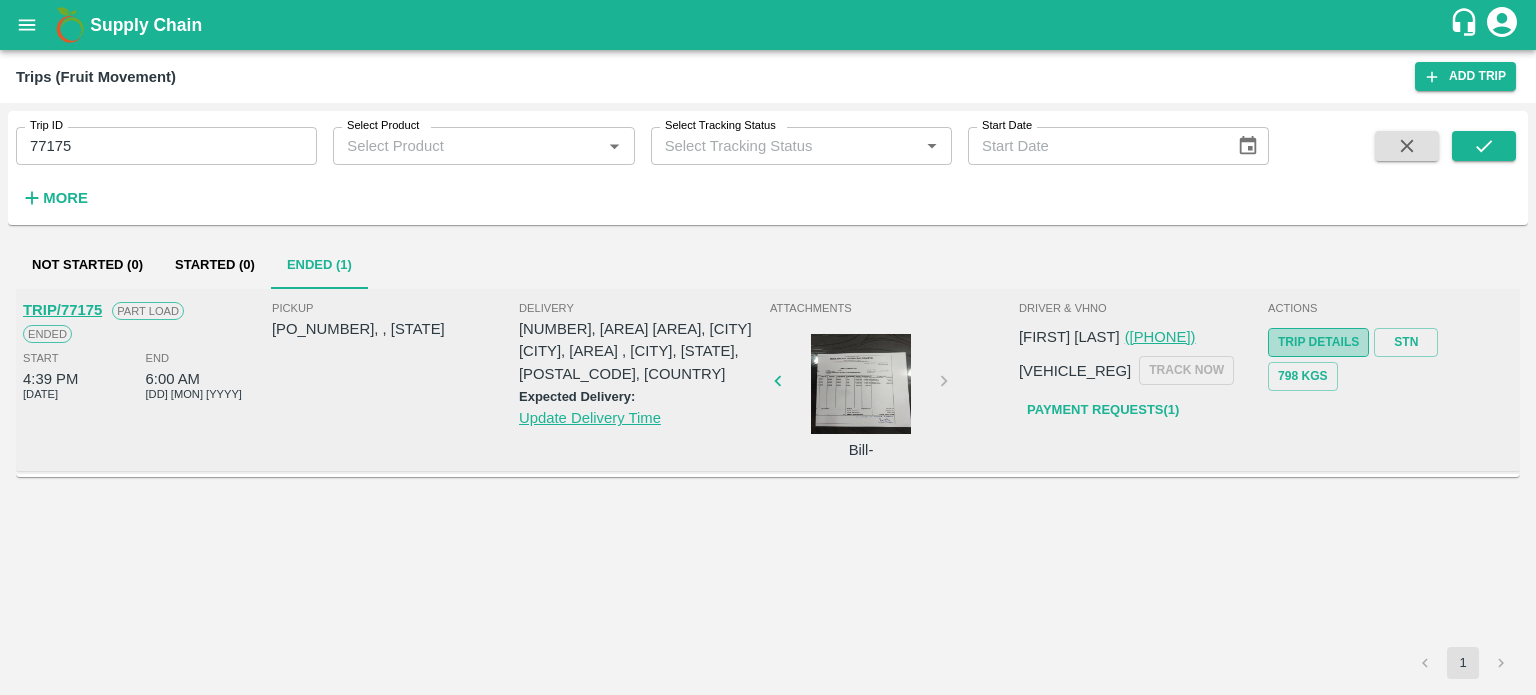 click on "Trip Details" at bounding box center (1318, 342) 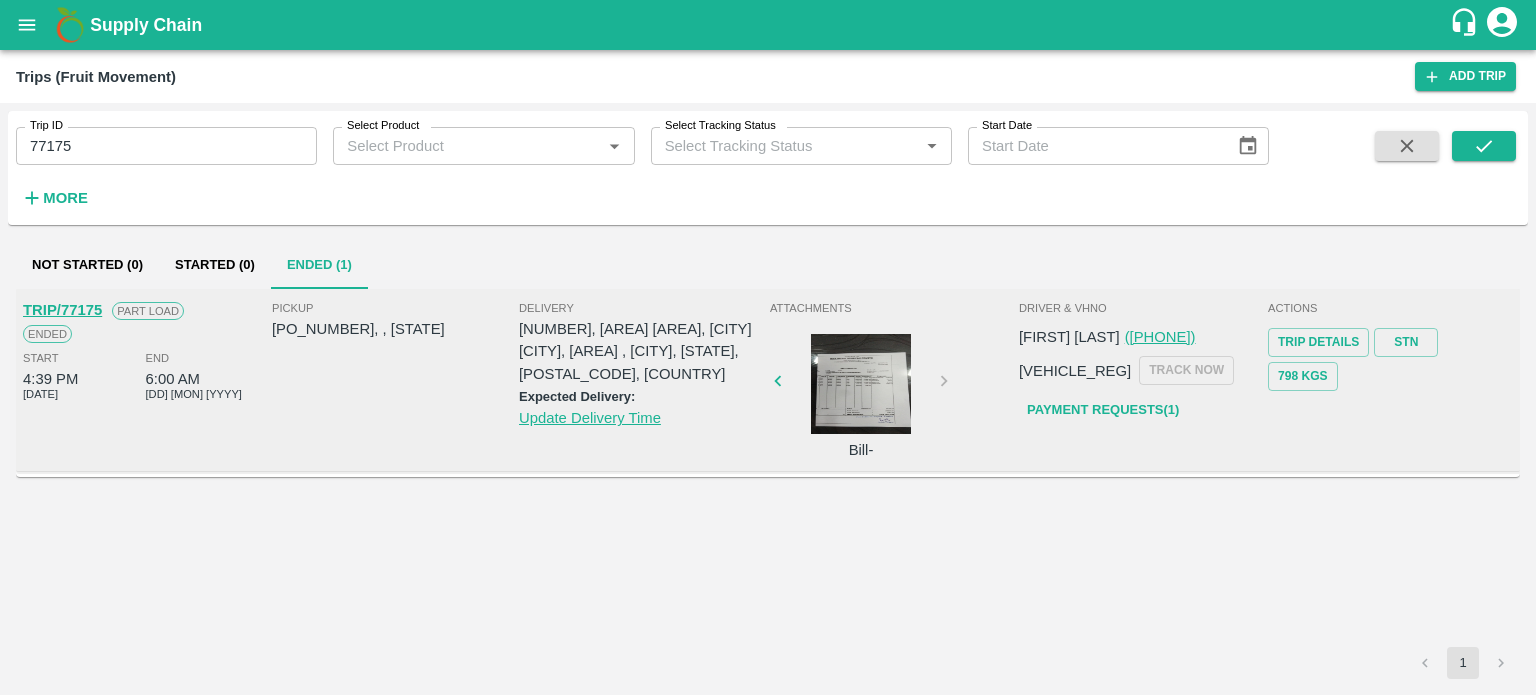 click on "77175" at bounding box center [166, 146] 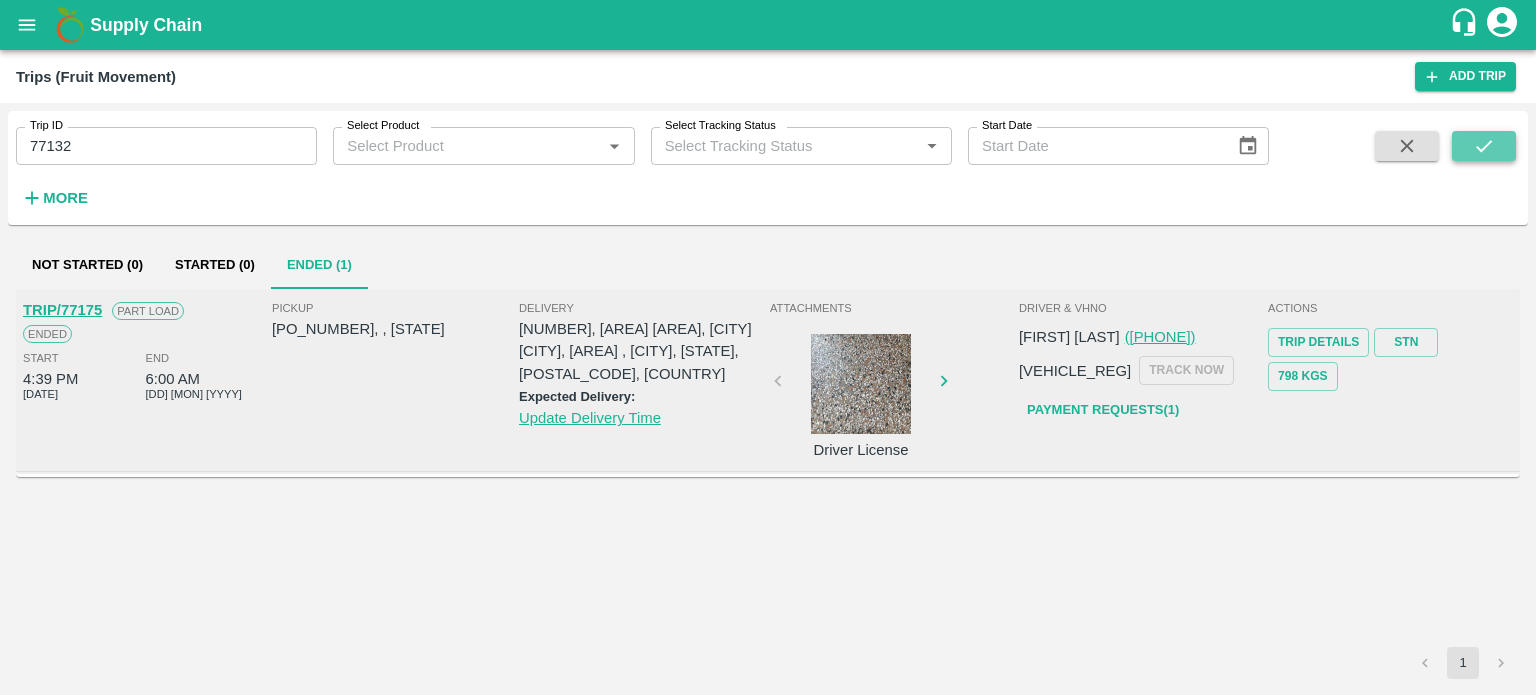 click 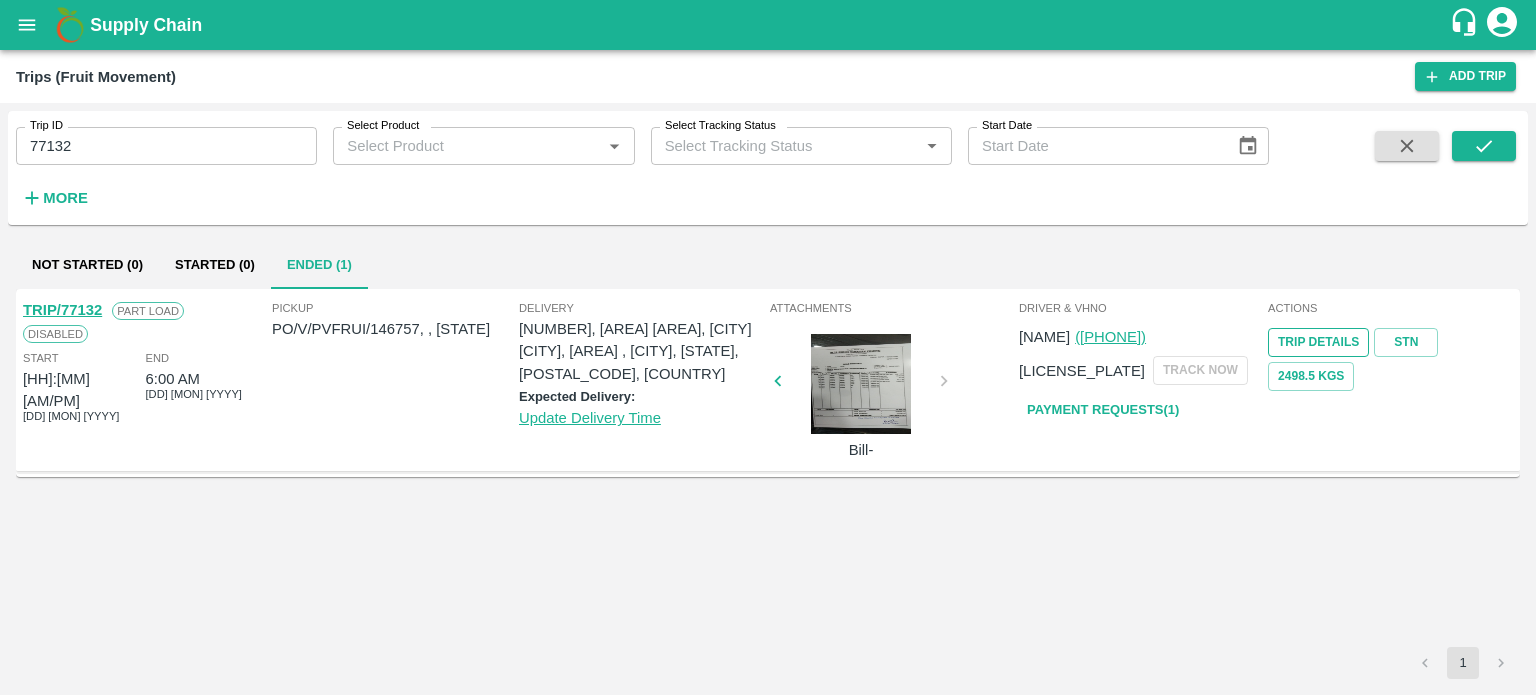 click on "Trip Details" at bounding box center (1318, 342) 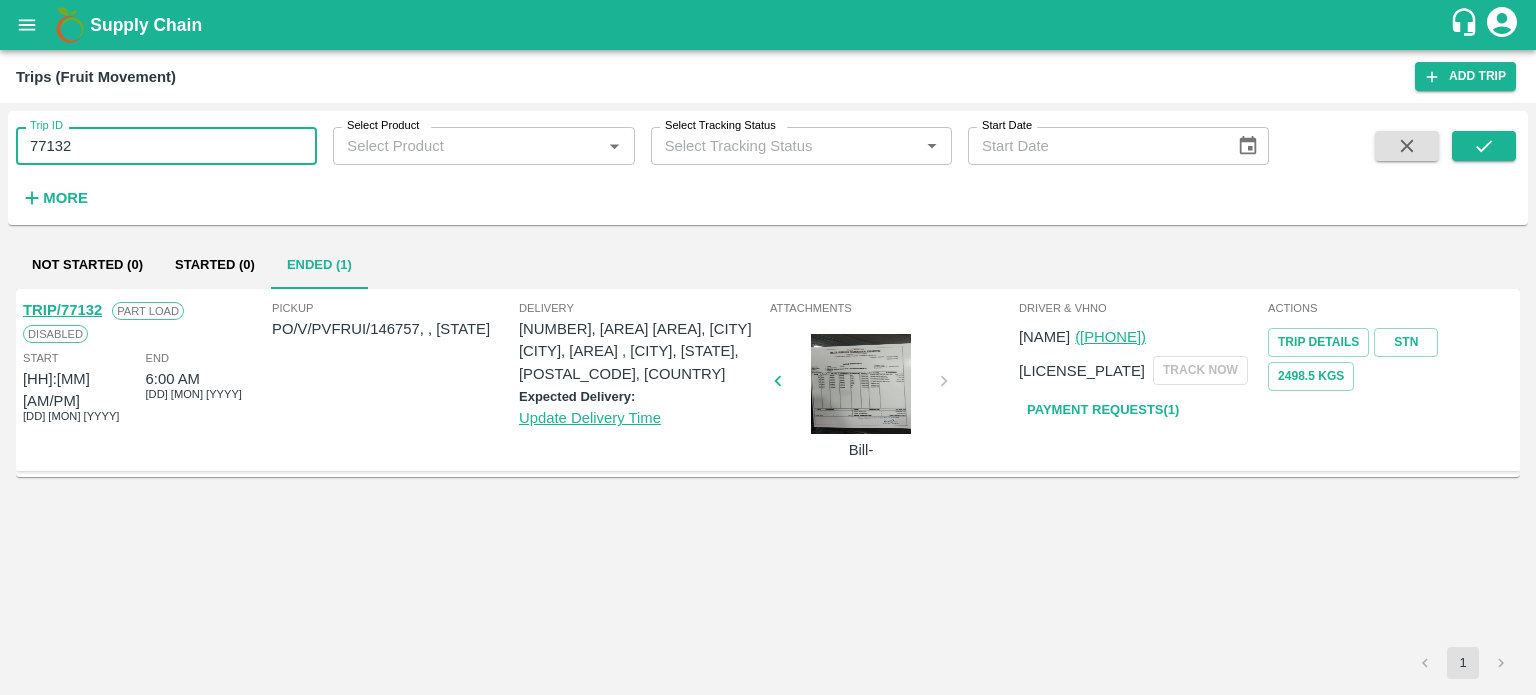 click on "77132" at bounding box center (166, 146) 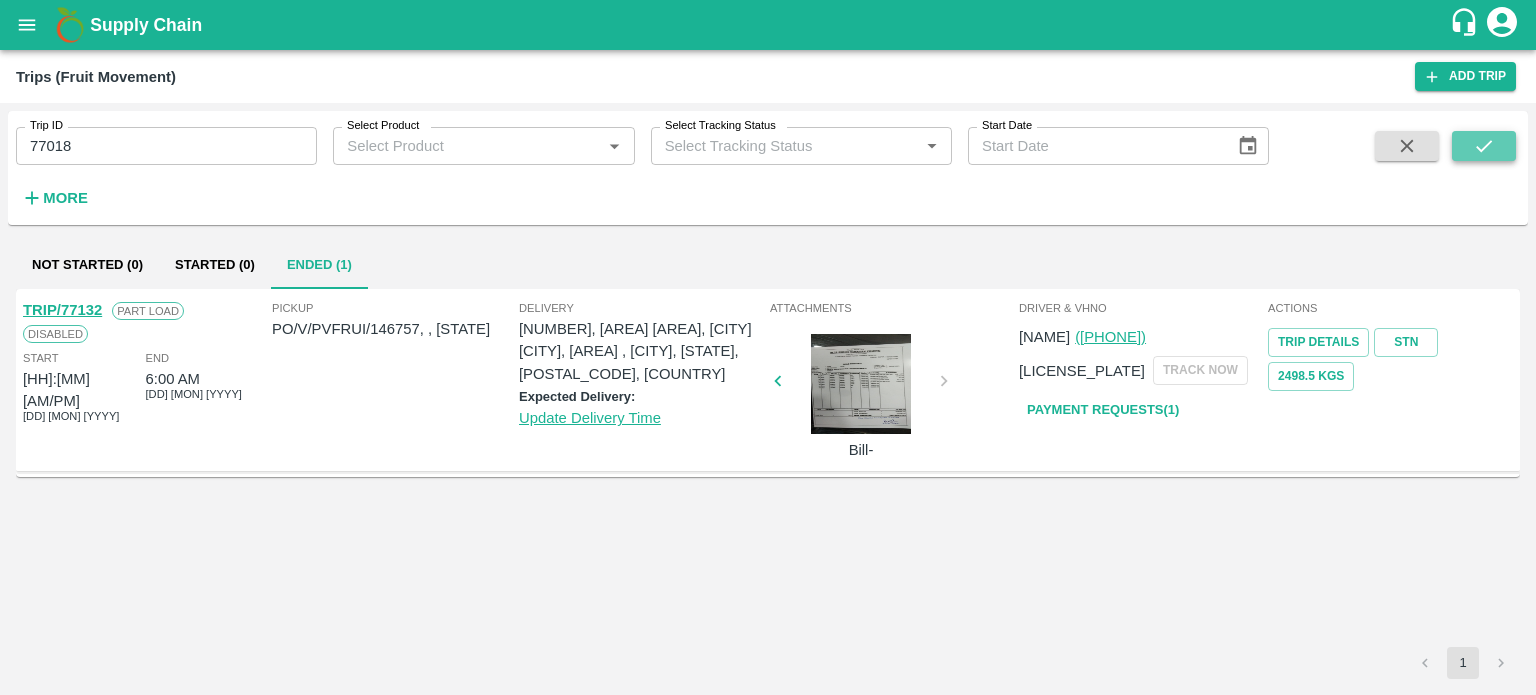 click 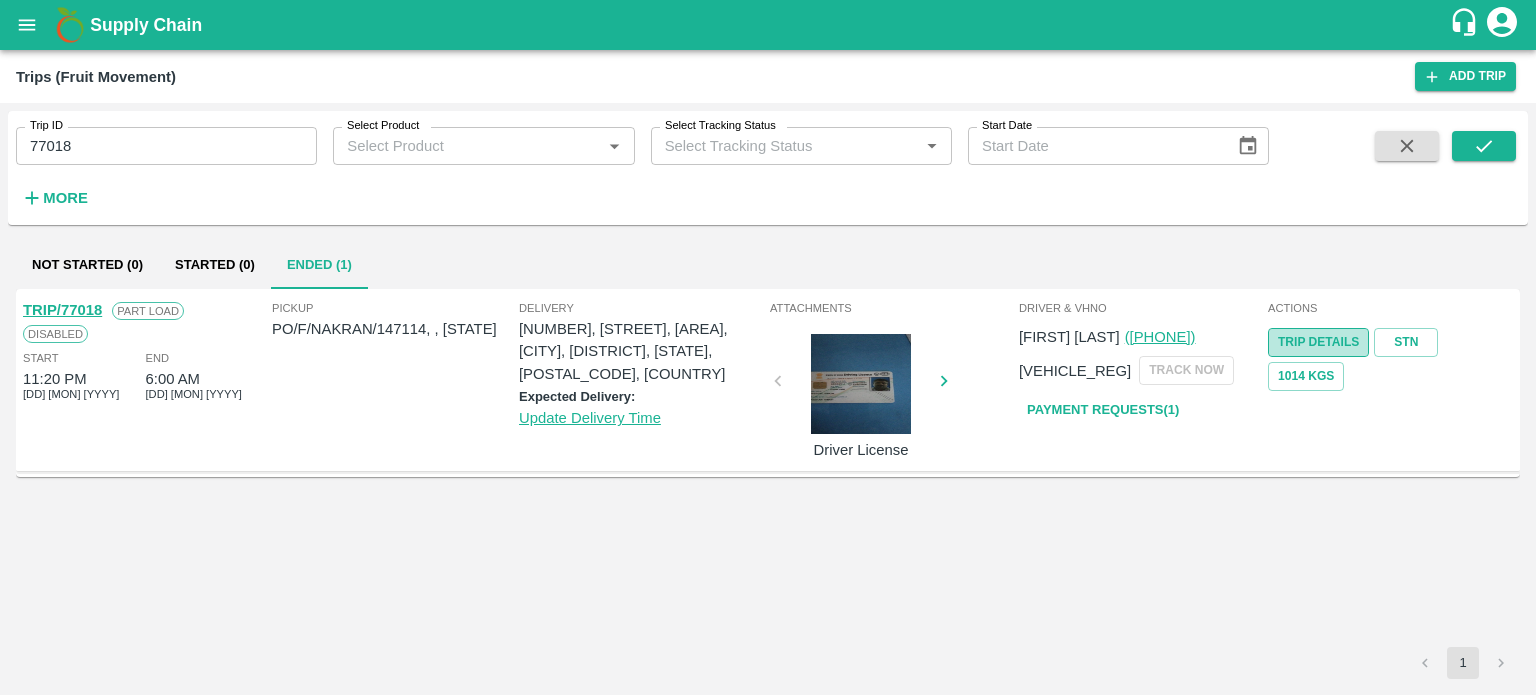click on "Trip Details" at bounding box center [1318, 342] 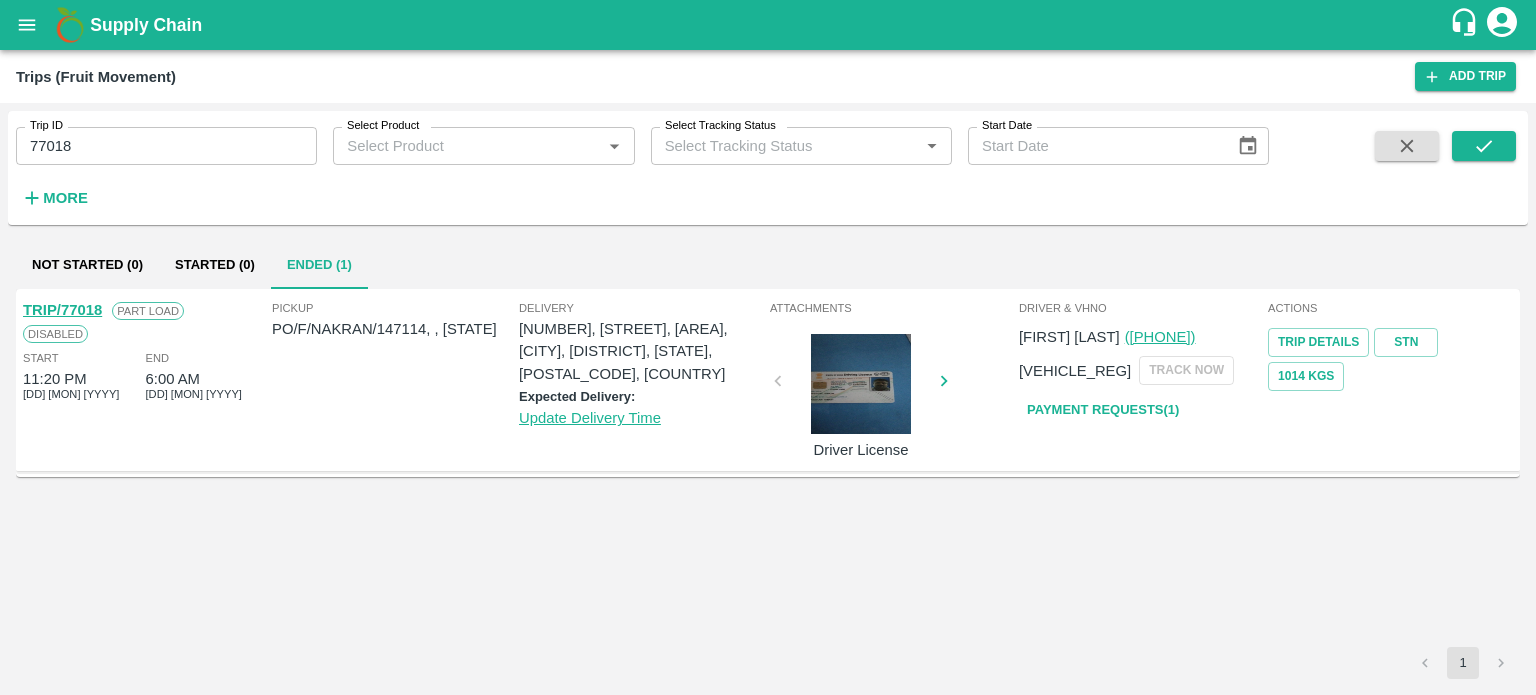 click on "77018" at bounding box center (166, 146) 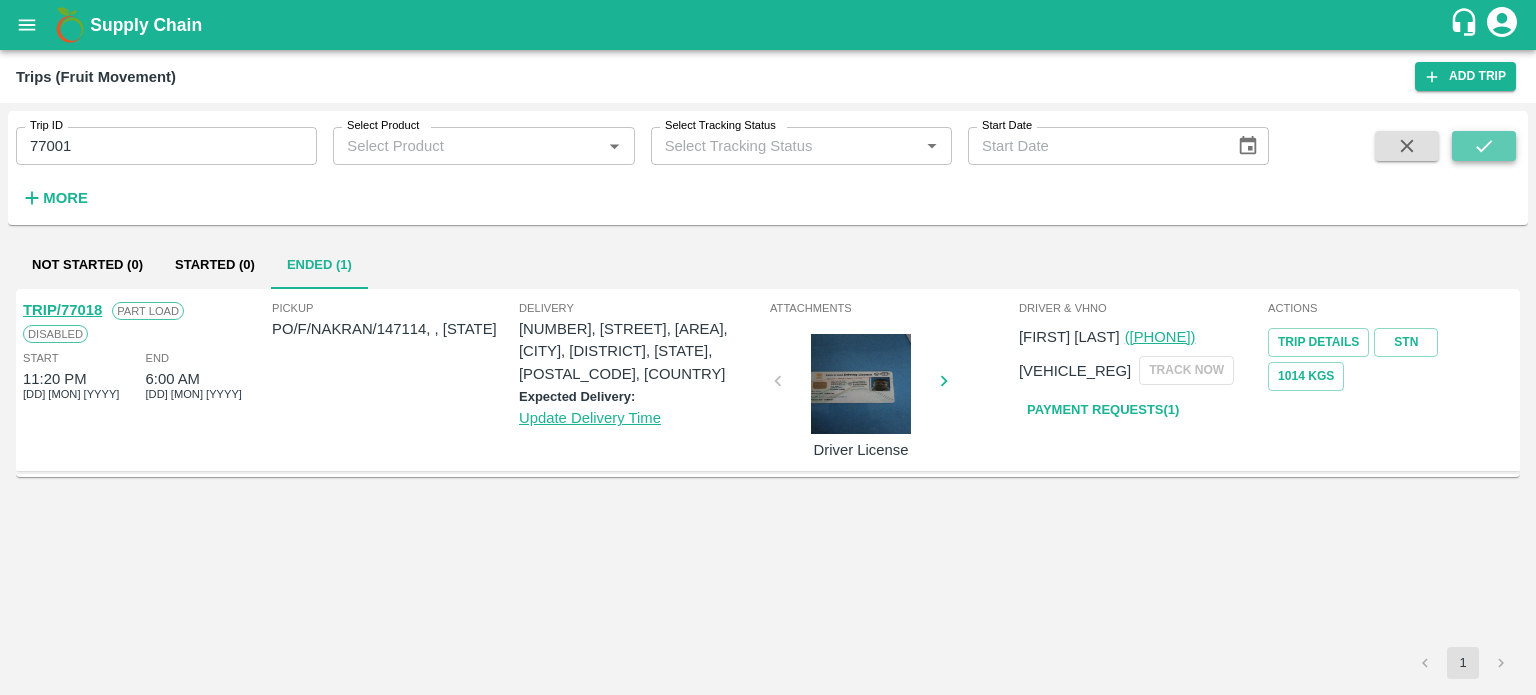 click 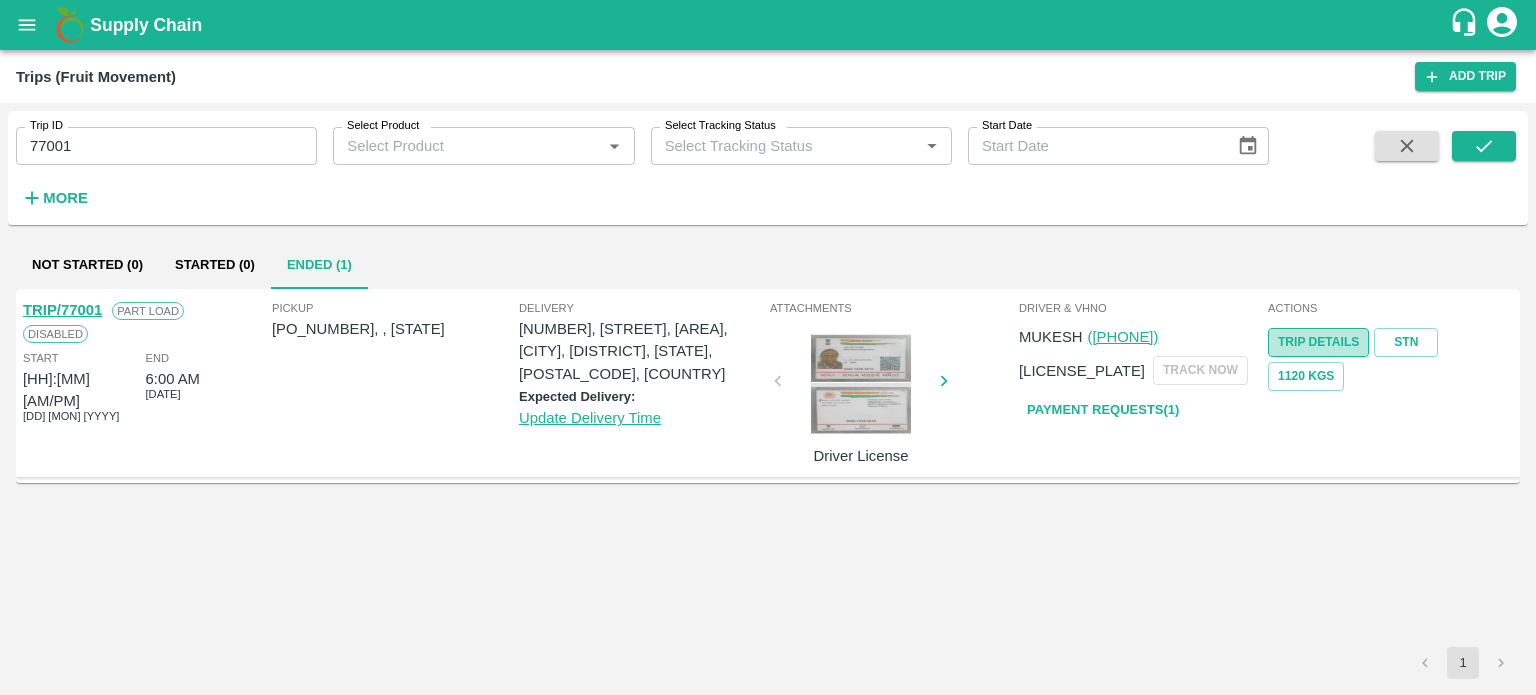 click on "Trip Details" at bounding box center (1318, 342) 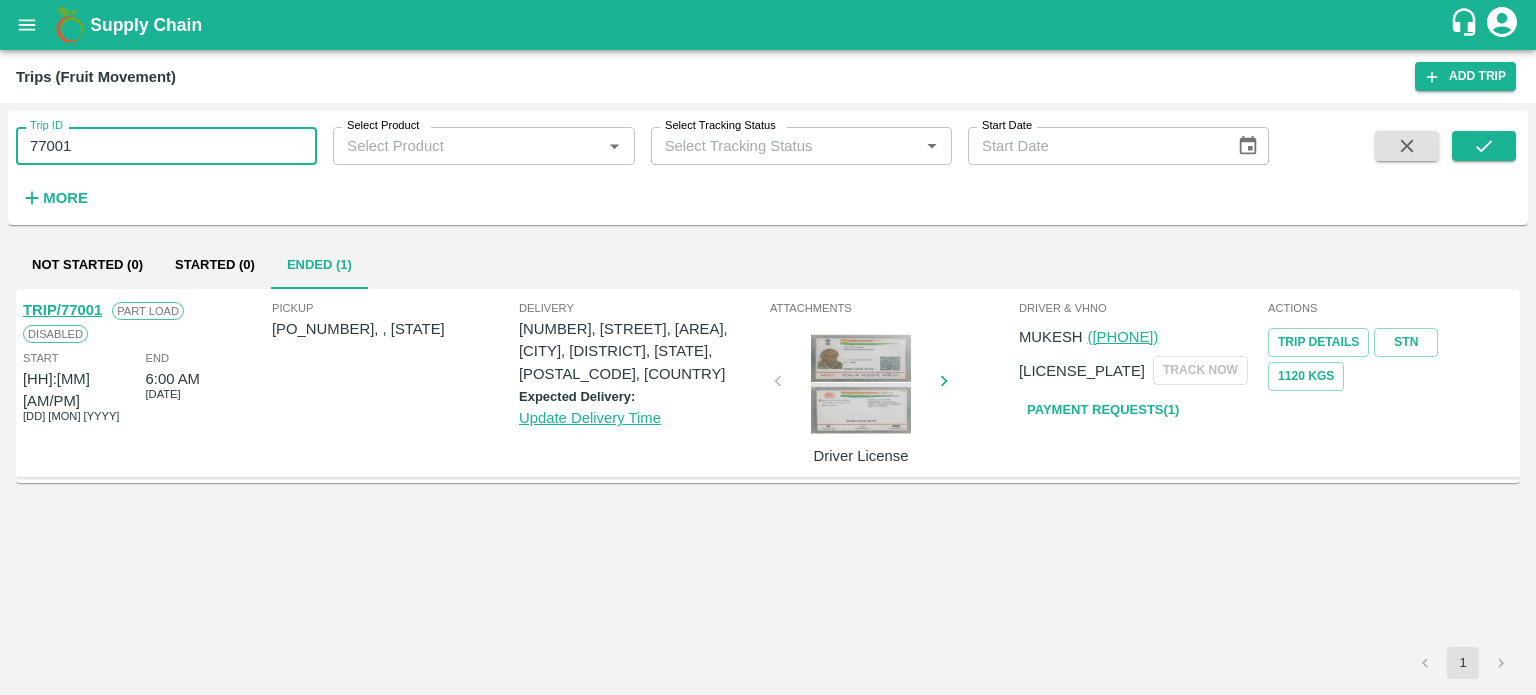 click on "77001" at bounding box center (166, 146) 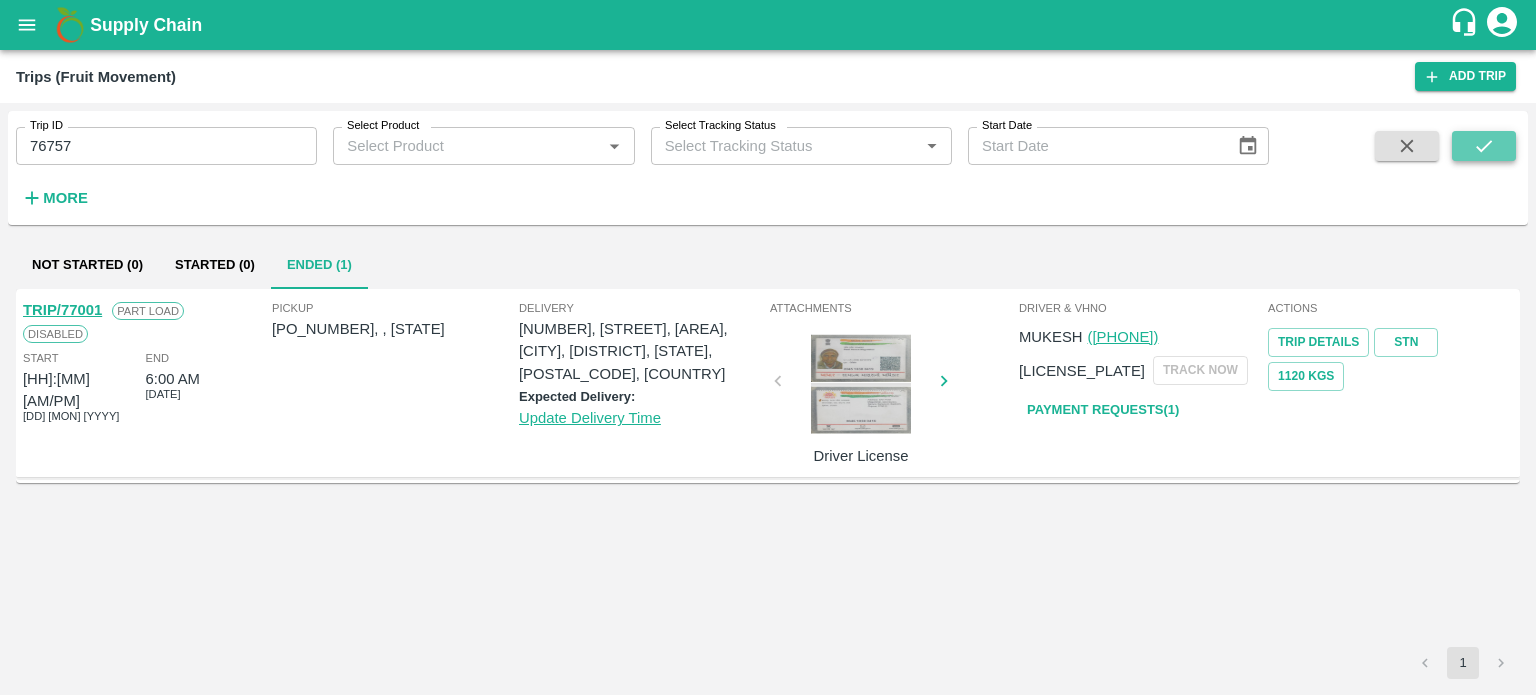 click 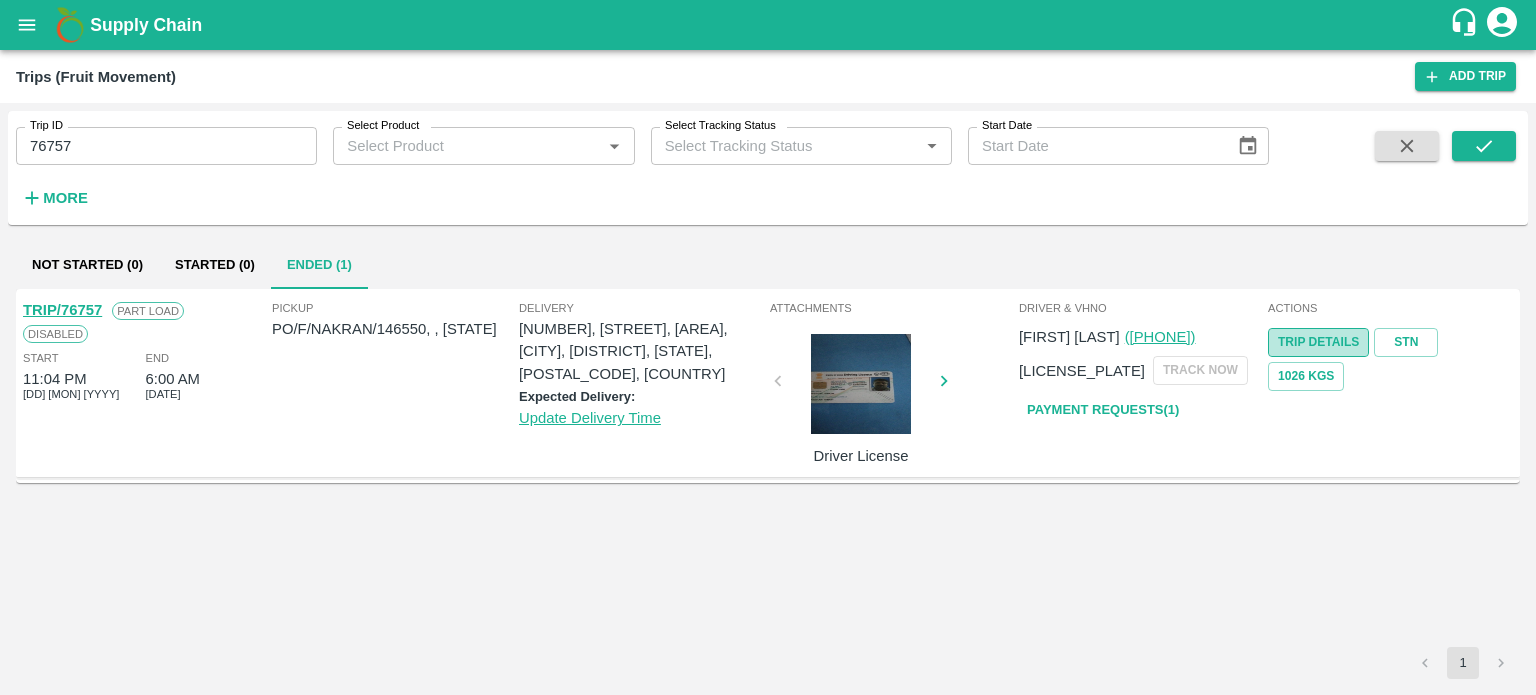 click on "Trip Details" at bounding box center (1318, 342) 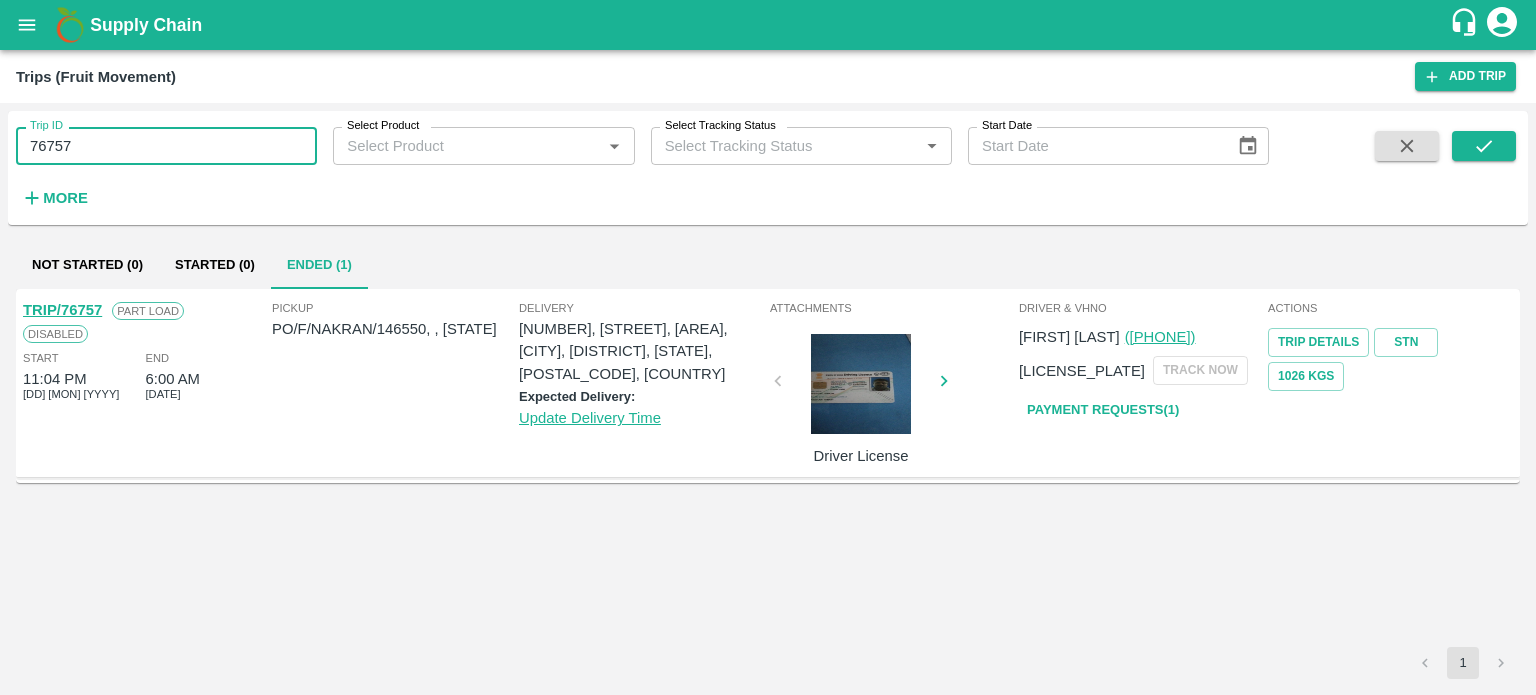 click on "76757" at bounding box center [166, 146] 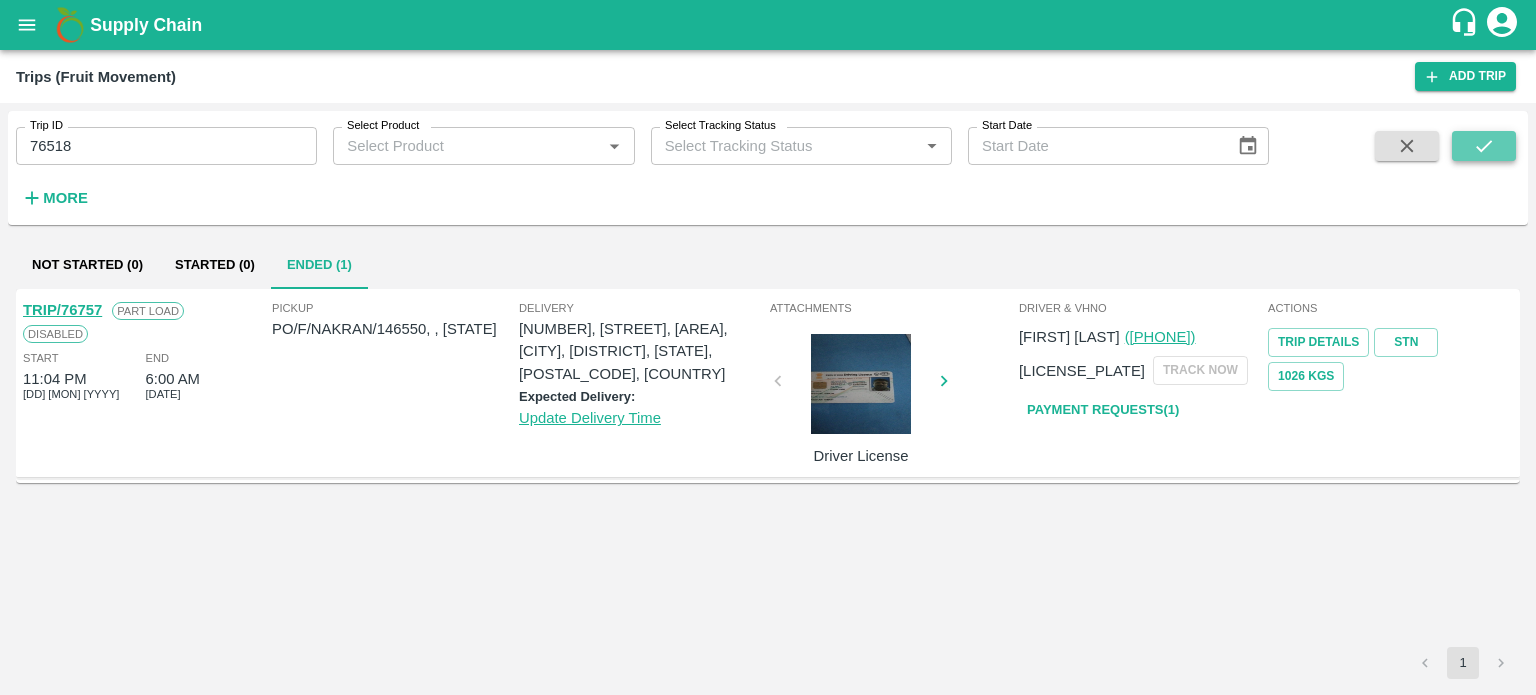 click at bounding box center [1484, 146] 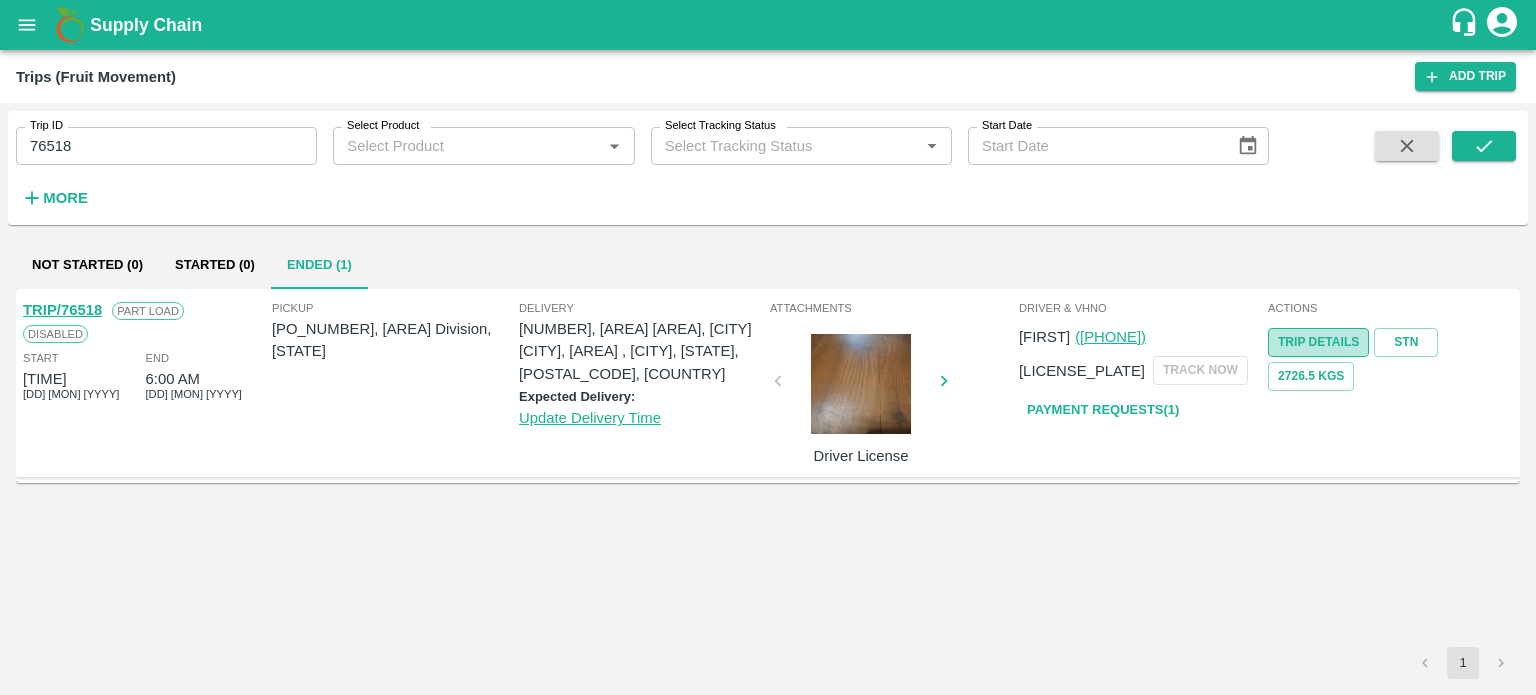 click on "Trip Details" at bounding box center (1318, 342) 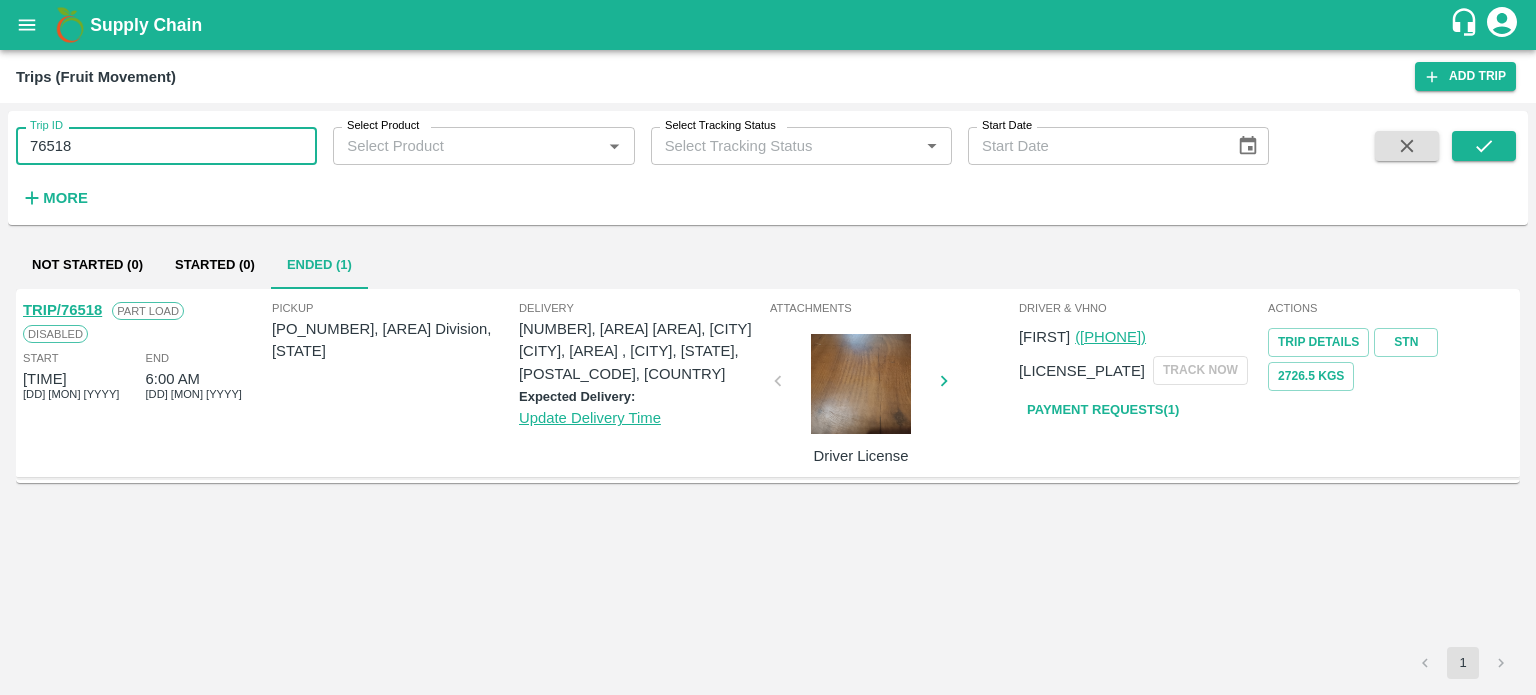 click on "76518" at bounding box center [166, 146] 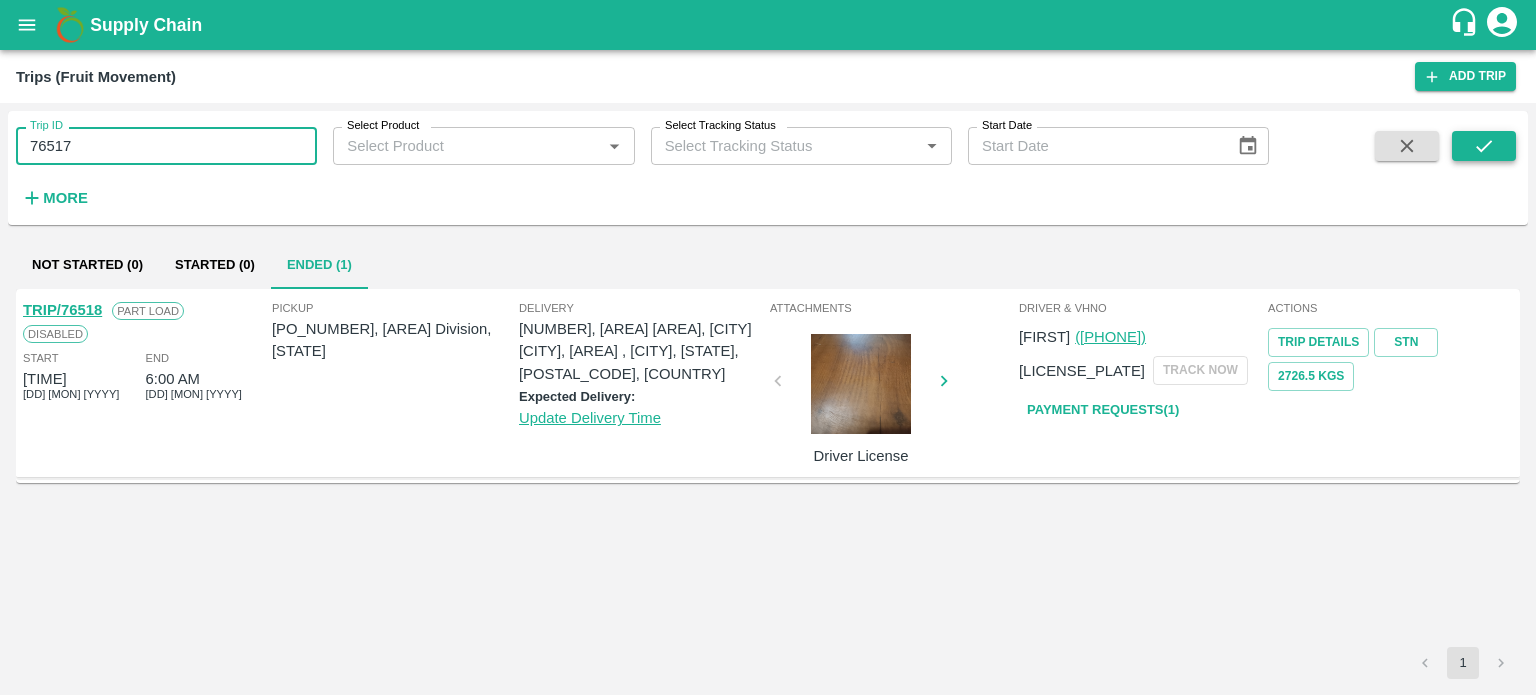 type on "76517" 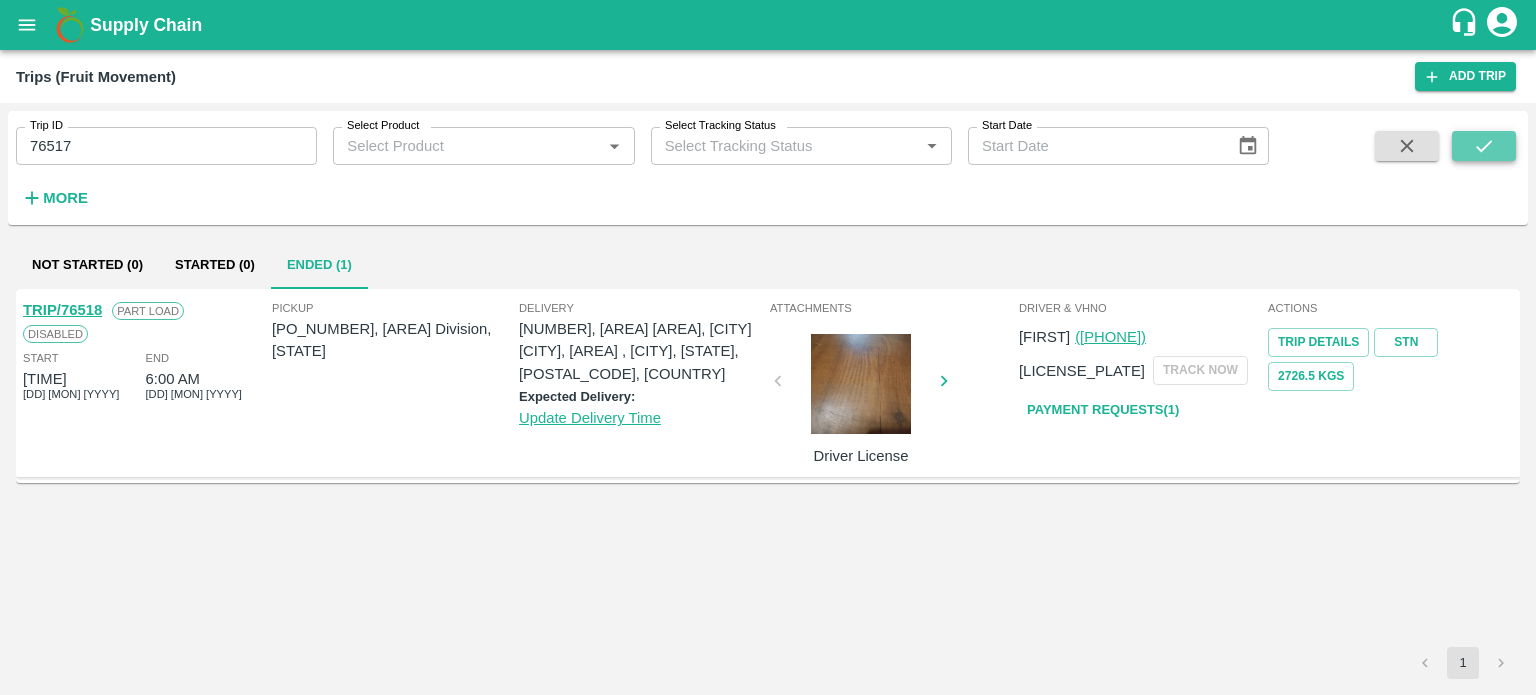 click 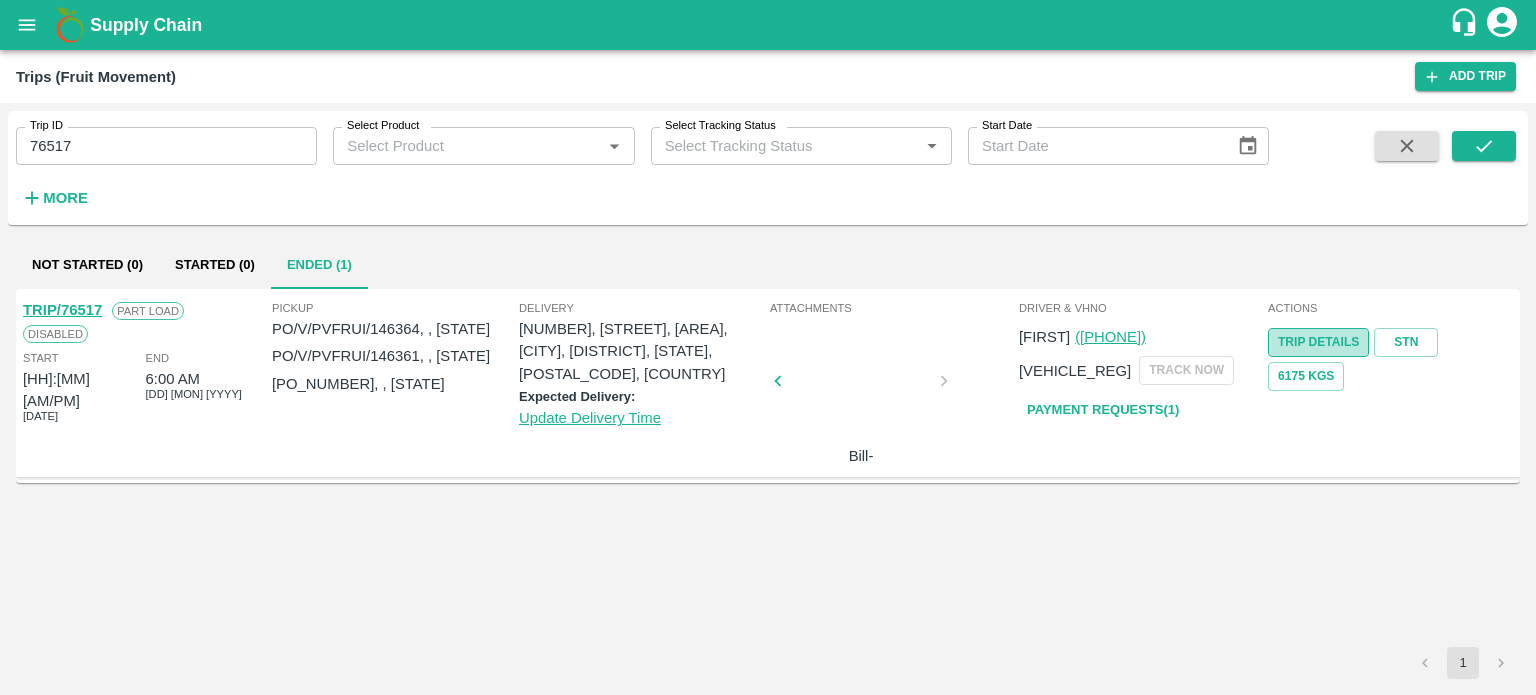 click on "Trip Details" at bounding box center [1318, 342] 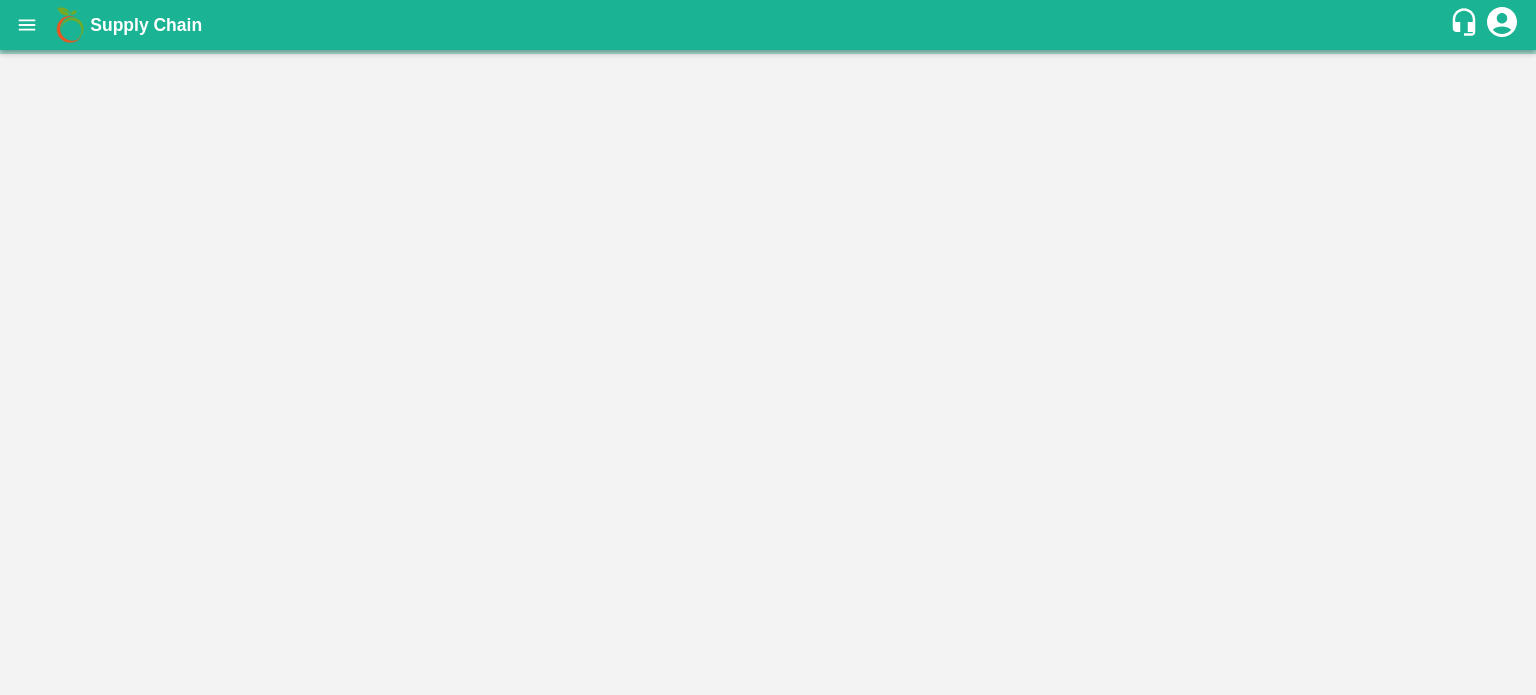 scroll, scrollTop: 0, scrollLeft: 0, axis: both 